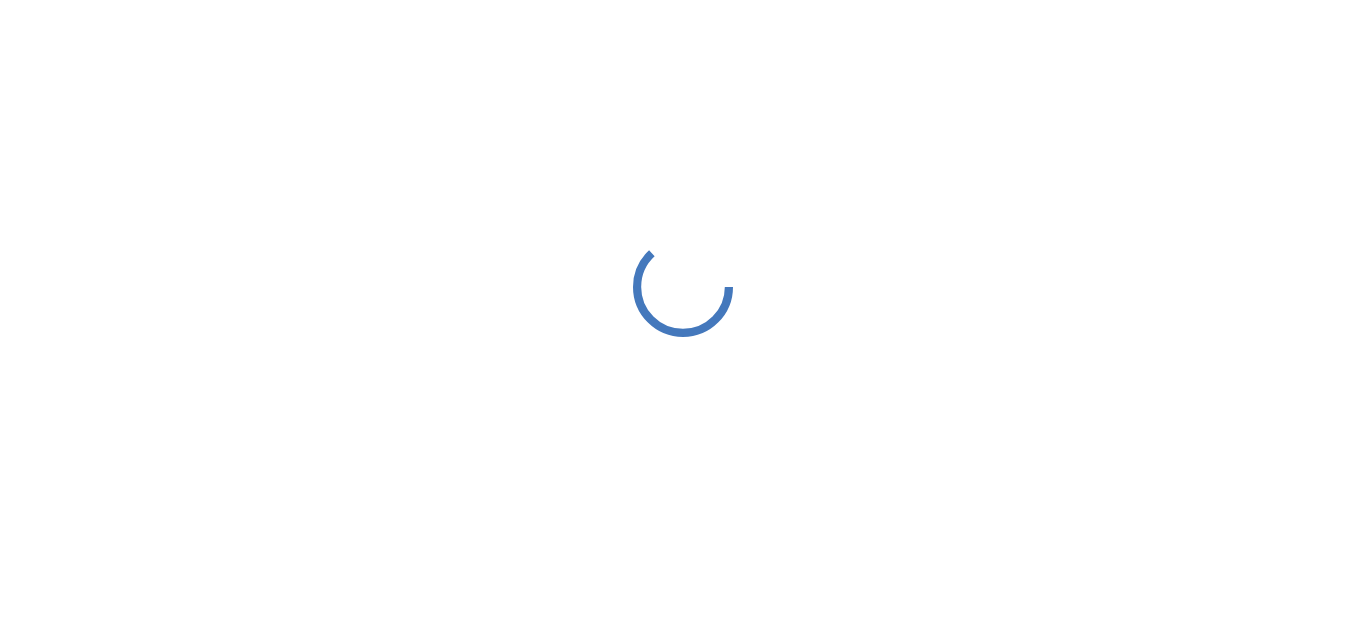 scroll, scrollTop: 0, scrollLeft: 0, axis: both 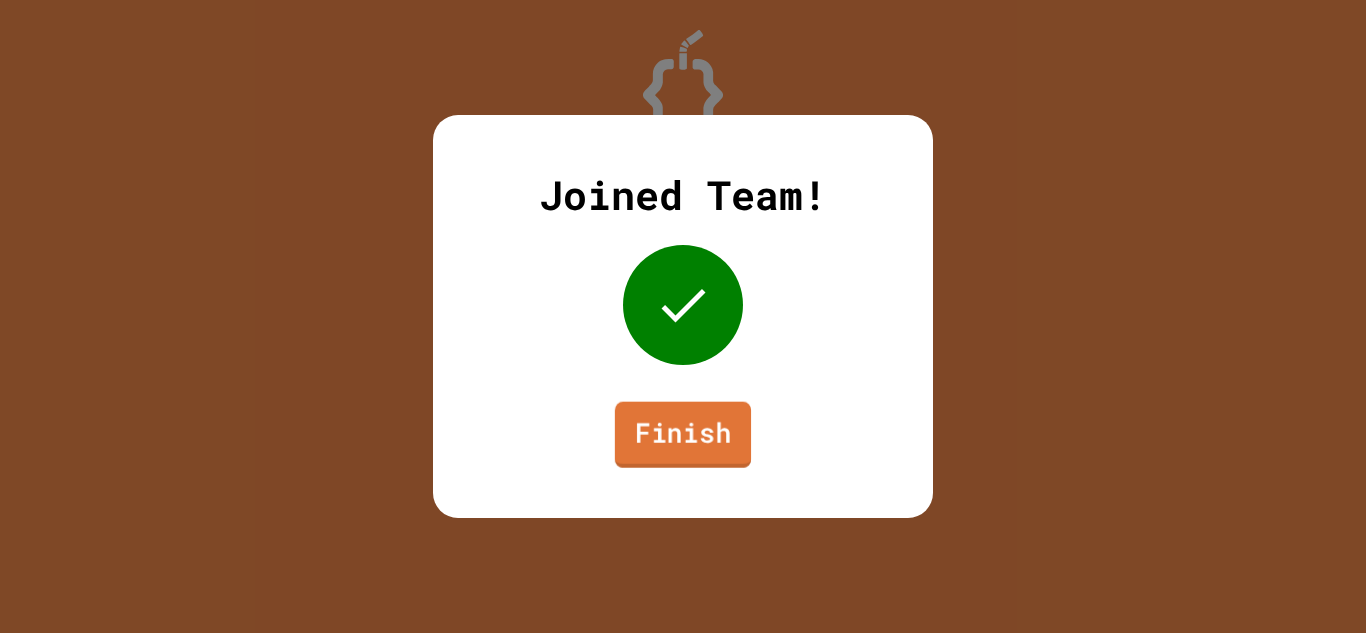 click on "Finish" at bounding box center [683, 435] 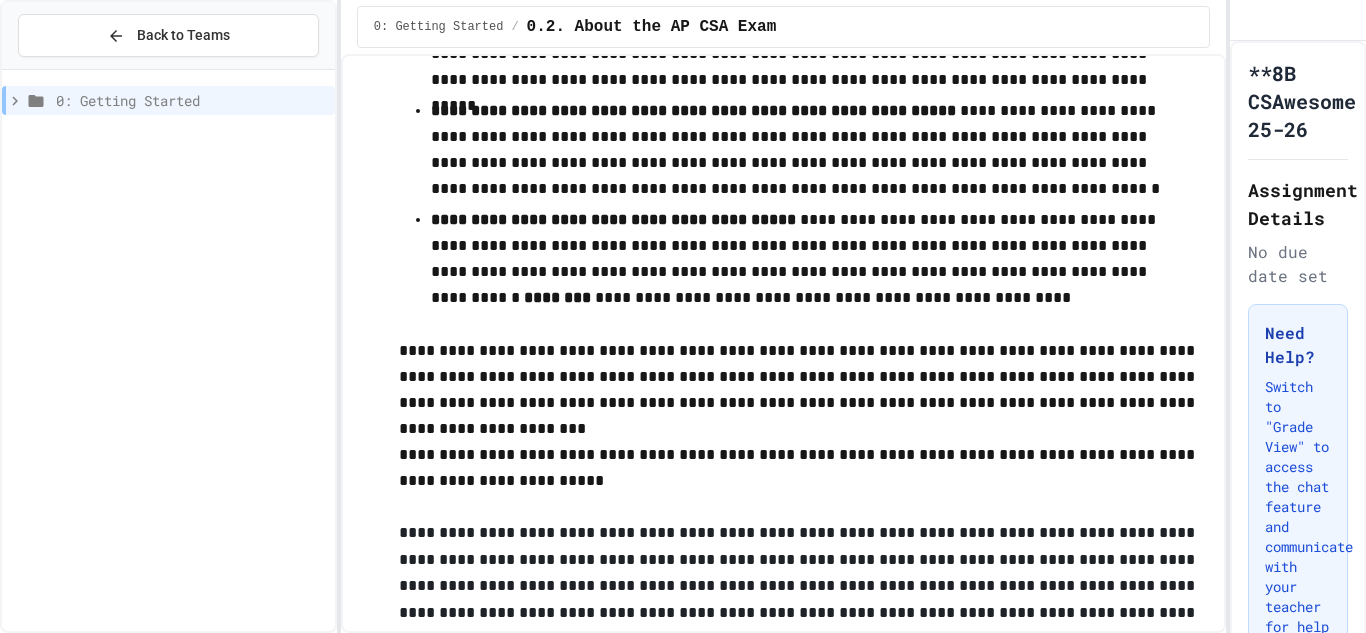 scroll, scrollTop: 0, scrollLeft: 0, axis: both 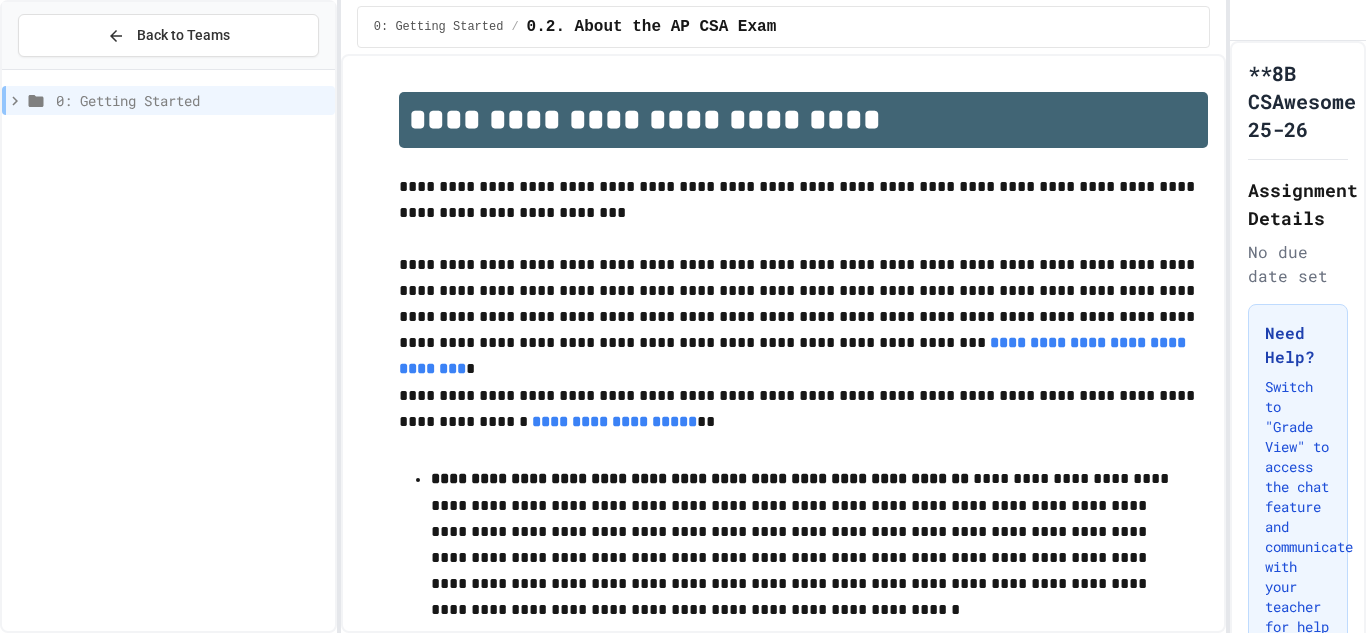 click on "0: Getting Started" at bounding box center [168, 100] 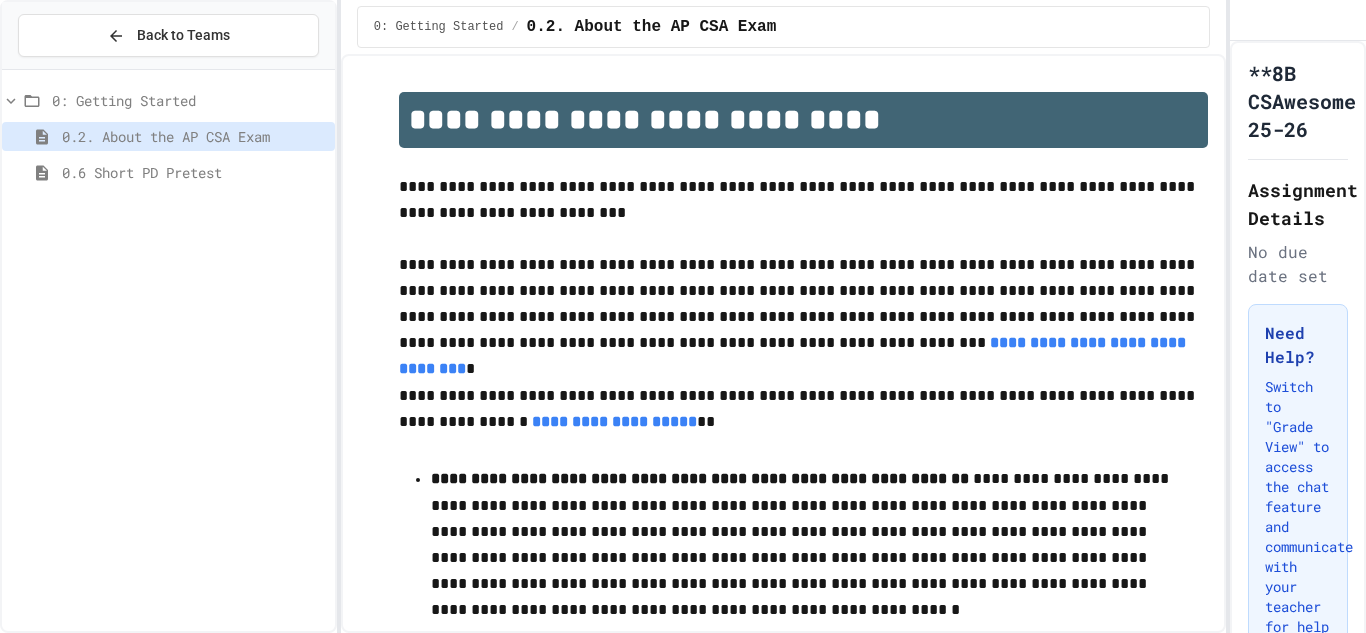 click on "0.6 Short PD Pretest" at bounding box center (168, 172) 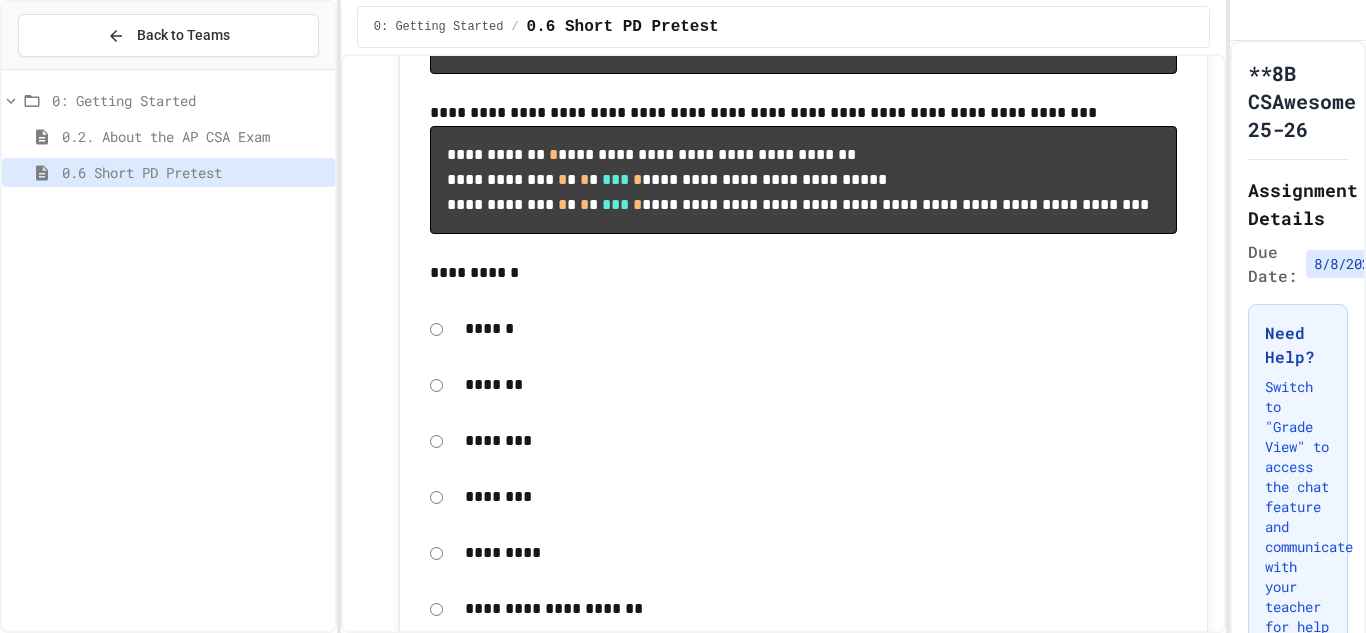 scroll, scrollTop: 991, scrollLeft: 0, axis: vertical 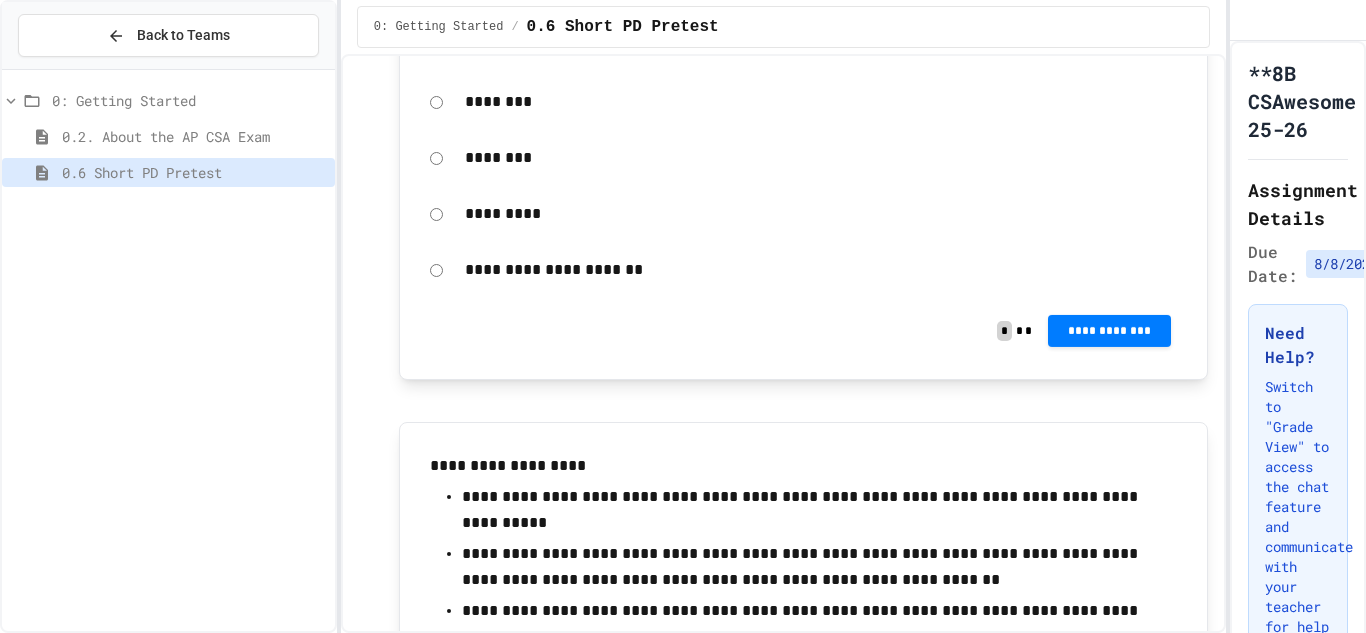 click on "**********" at bounding box center (1109, 331) 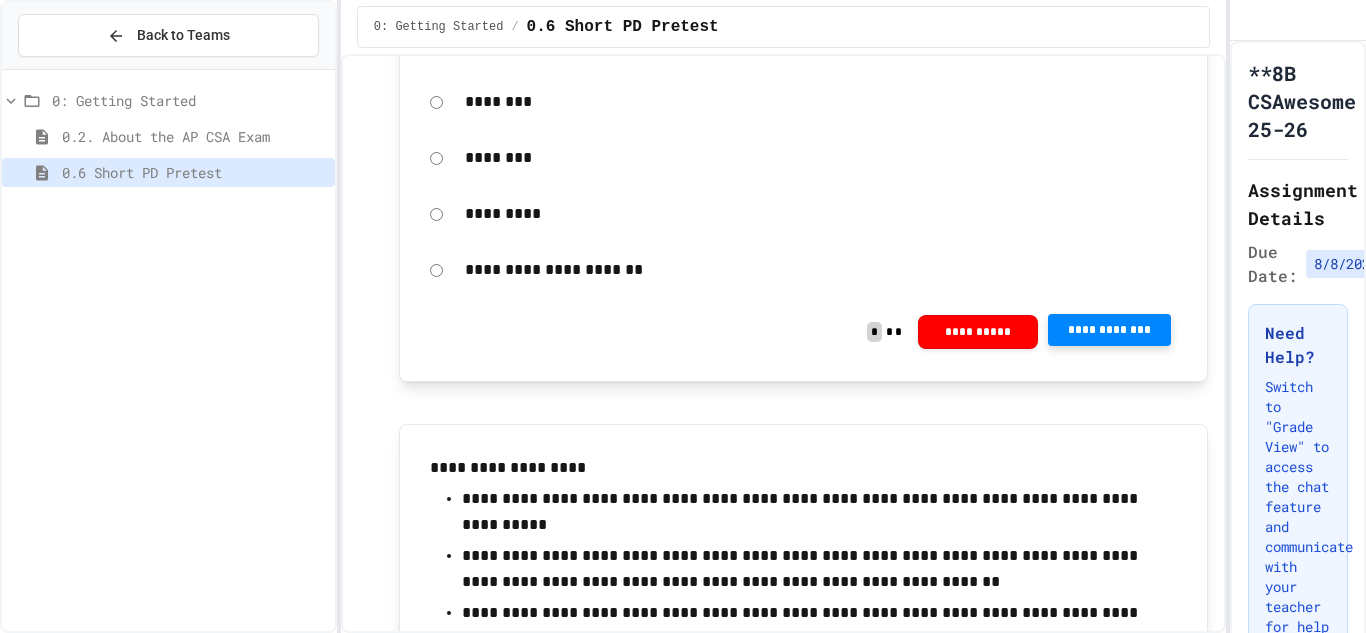 click 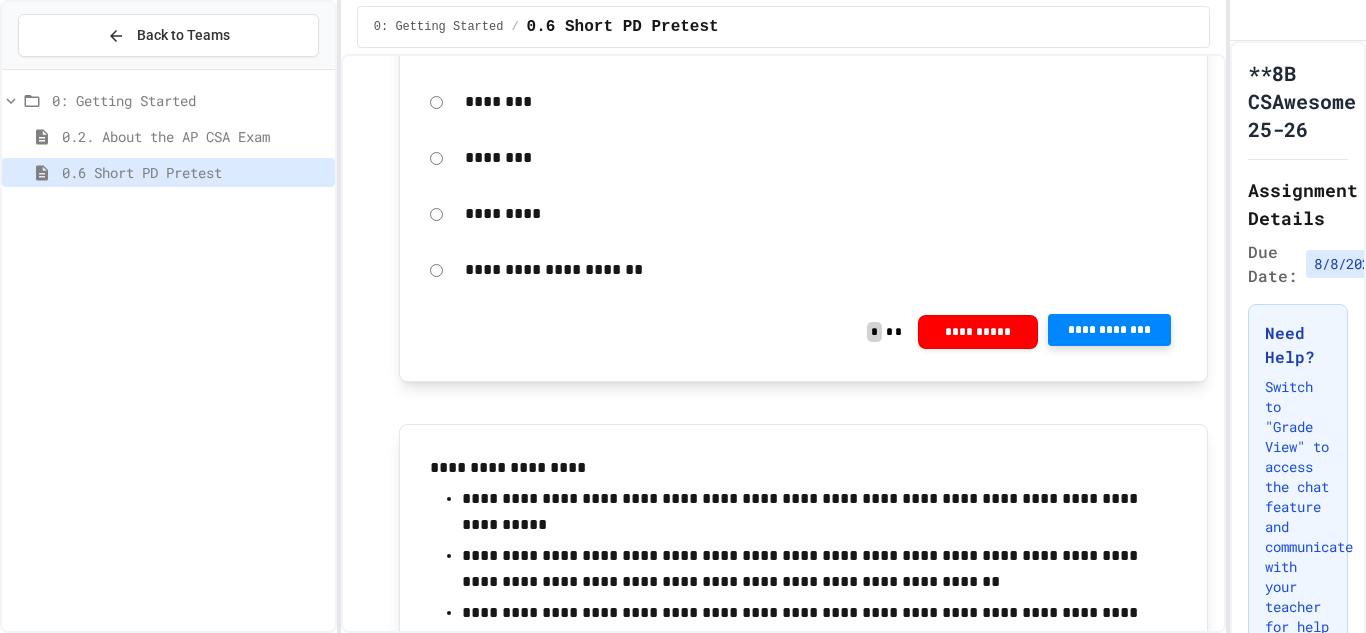 scroll, scrollTop: 1436, scrollLeft: 0, axis: vertical 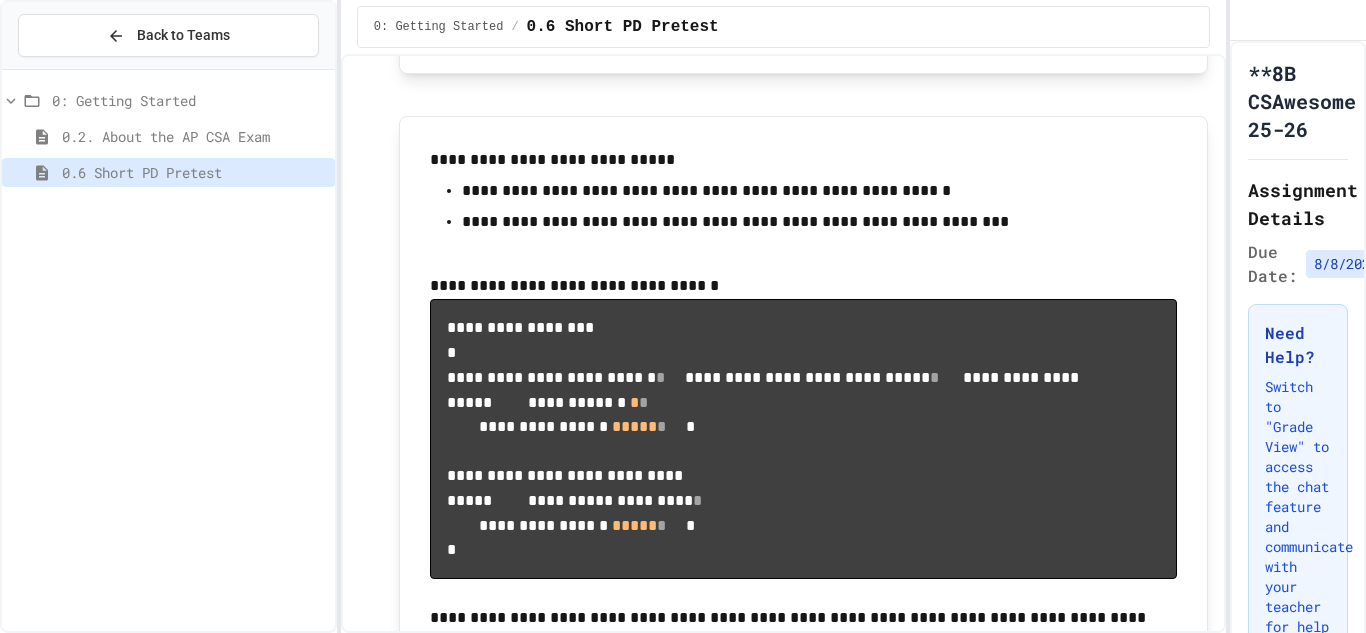 click on "**********" at bounding box center [1109, 23] 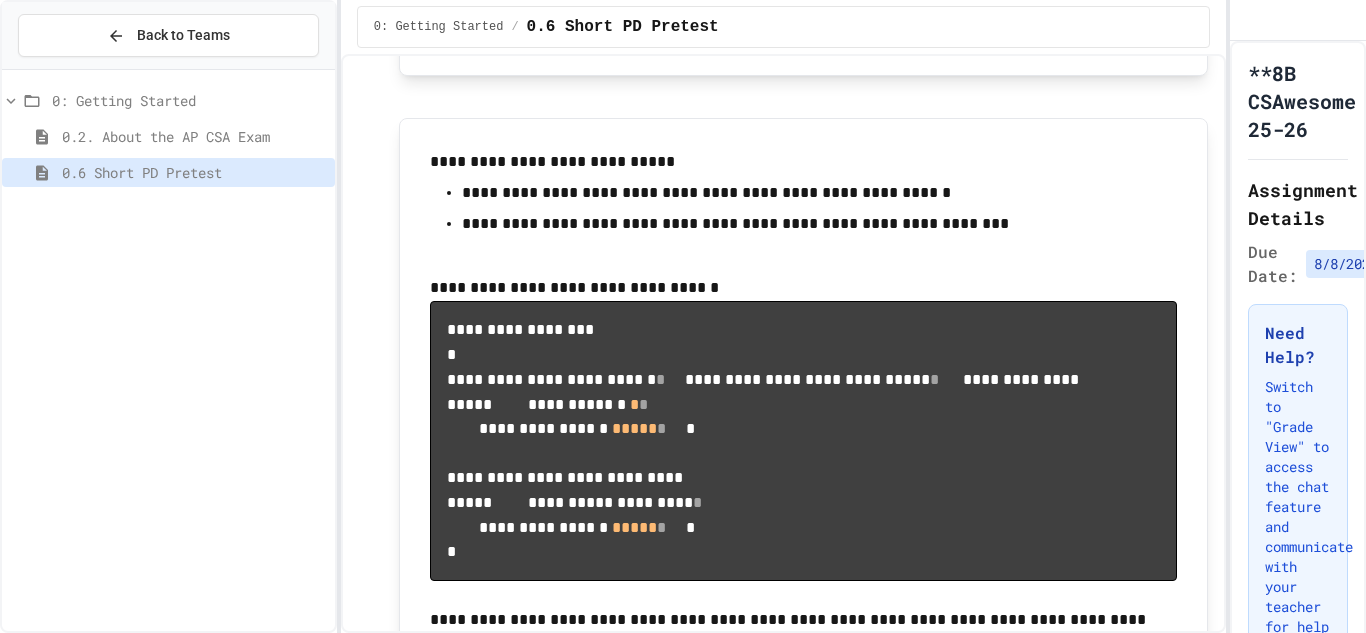 click 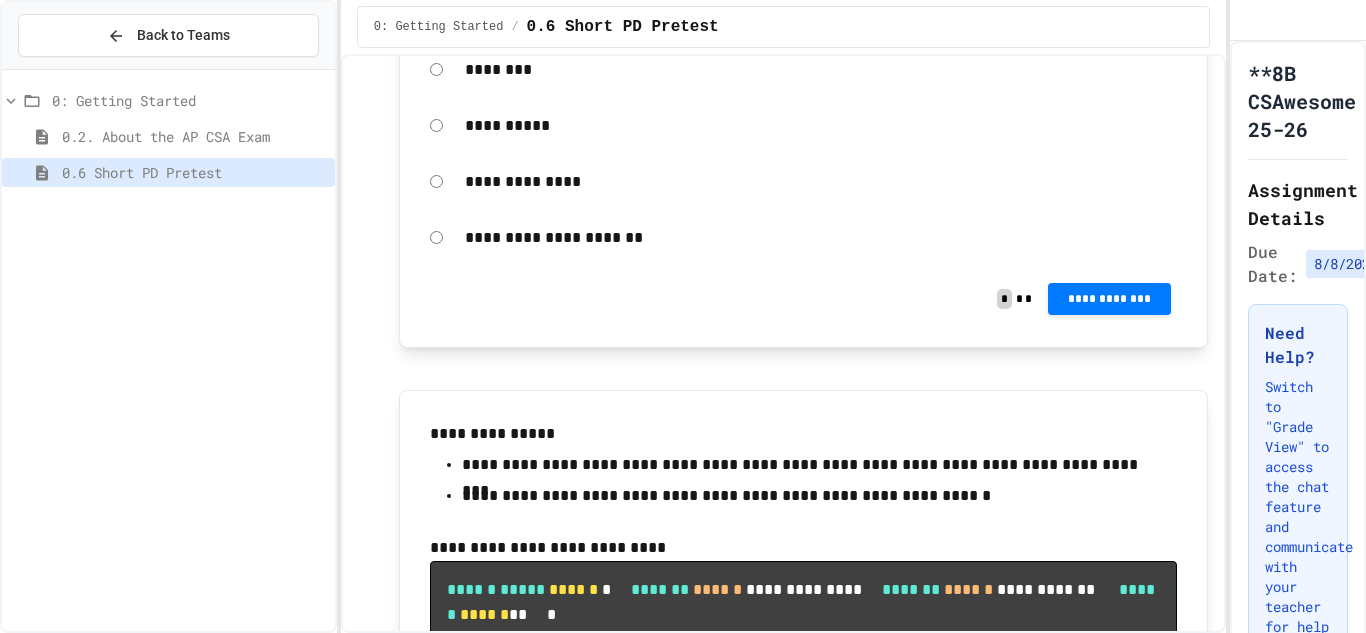 scroll, scrollTop: 3456, scrollLeft: 0, axis: vertical 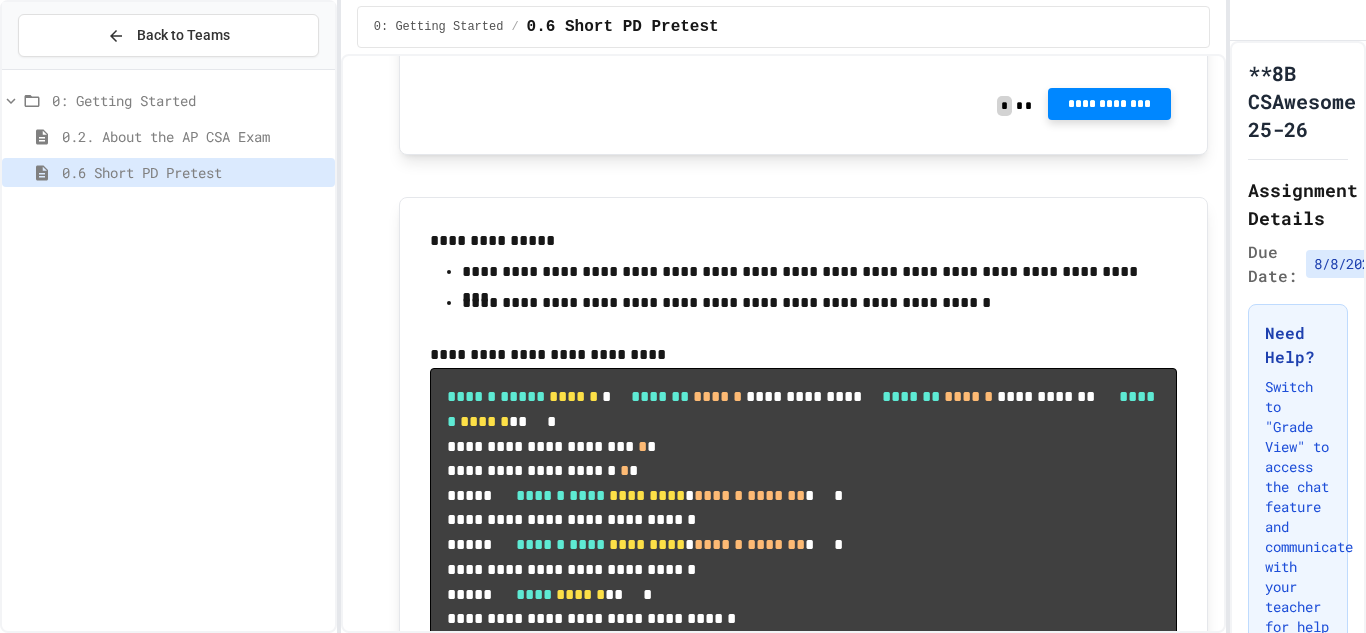 click on "**********" at bounding box center [1109, 104] 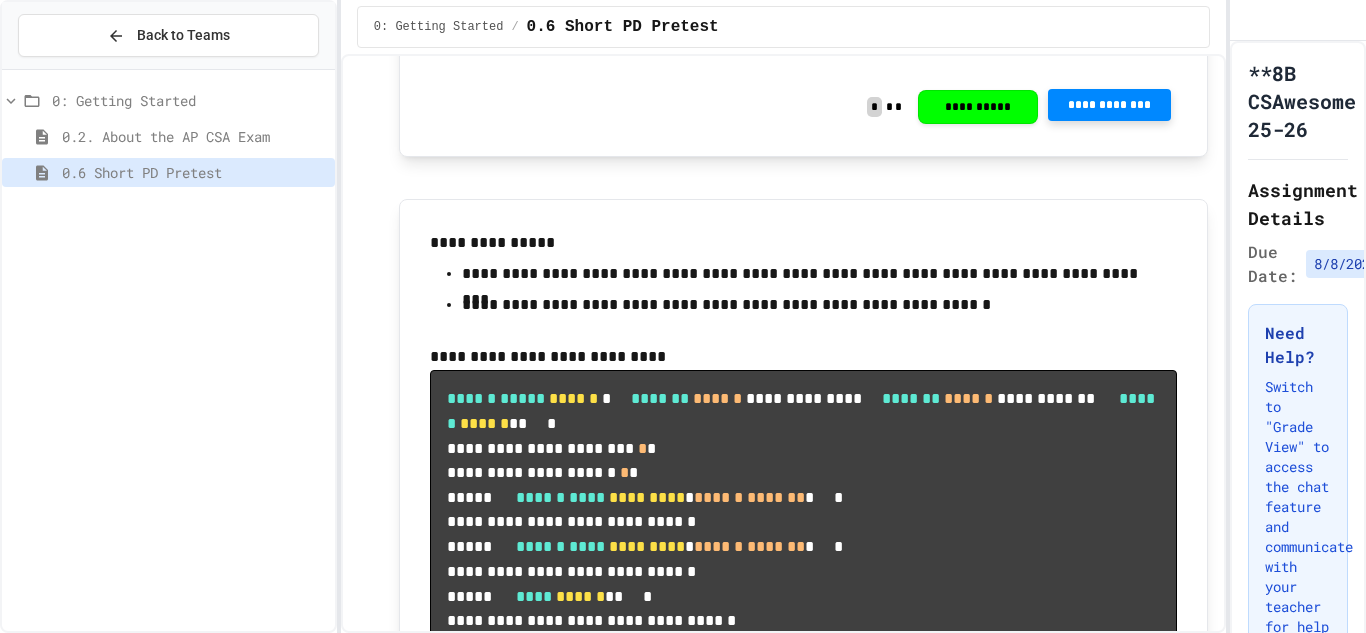 click 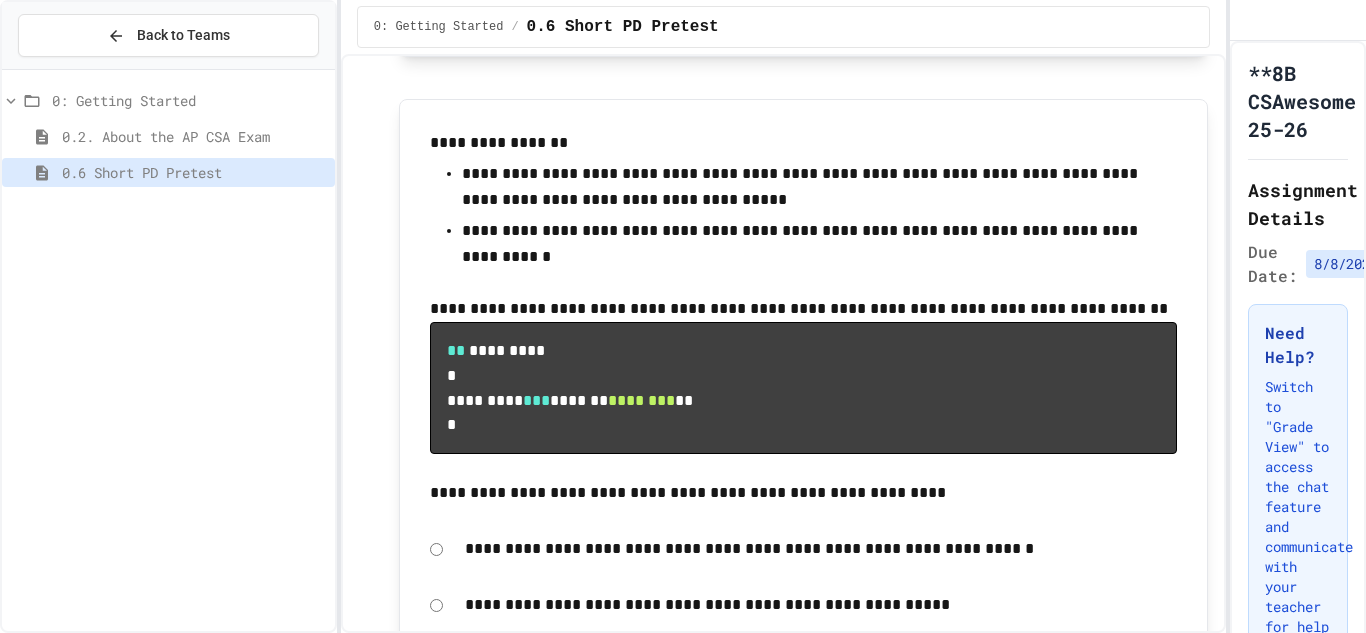 scroll, scrollTop: 4913, scrollLeft: 0, axis: vertical 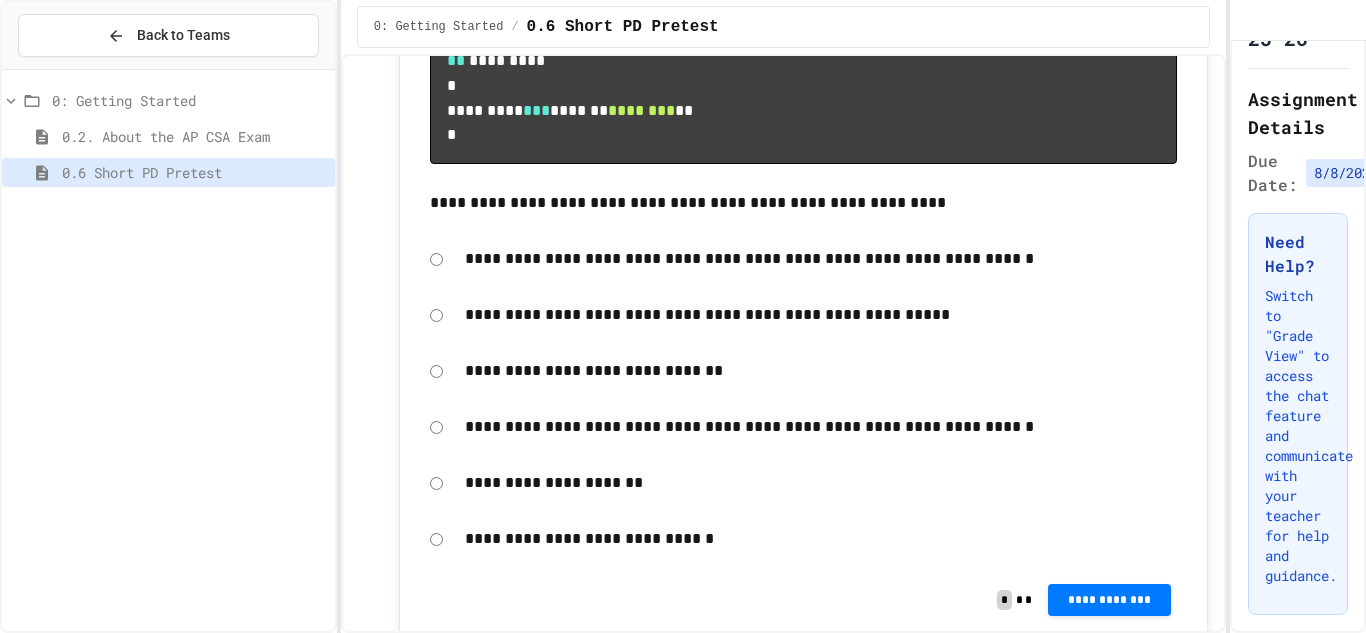 click on "**********" at bounding box center [1109, -282] 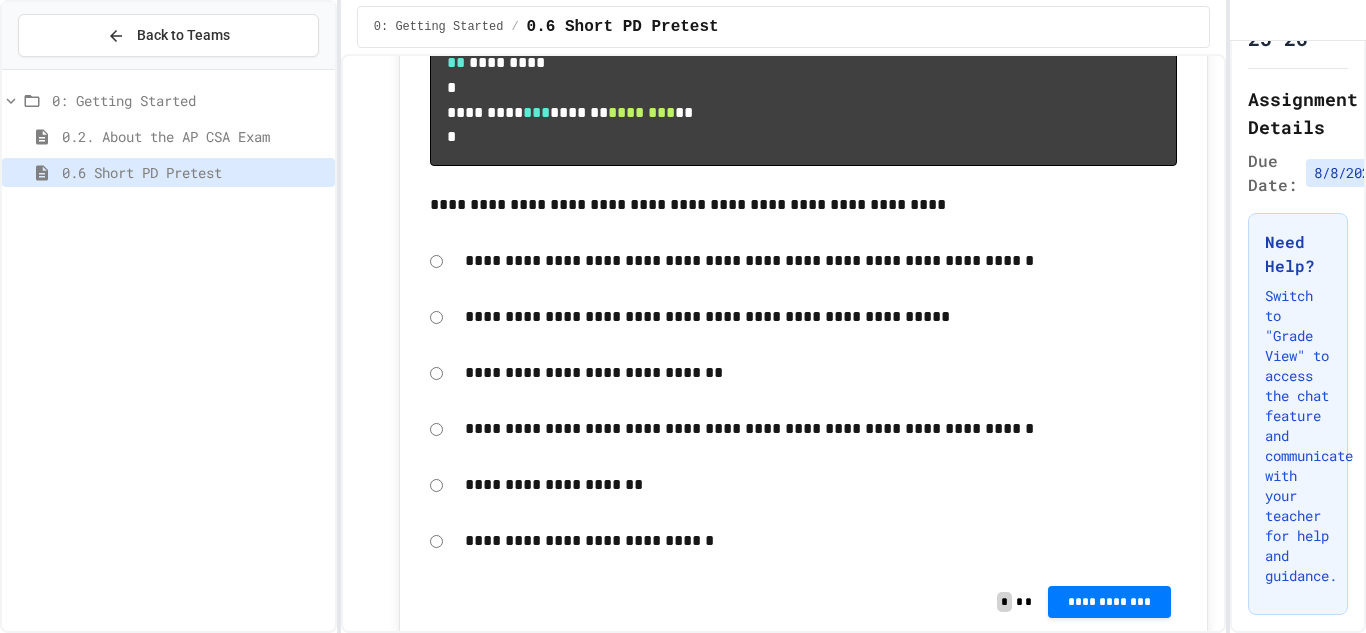 click 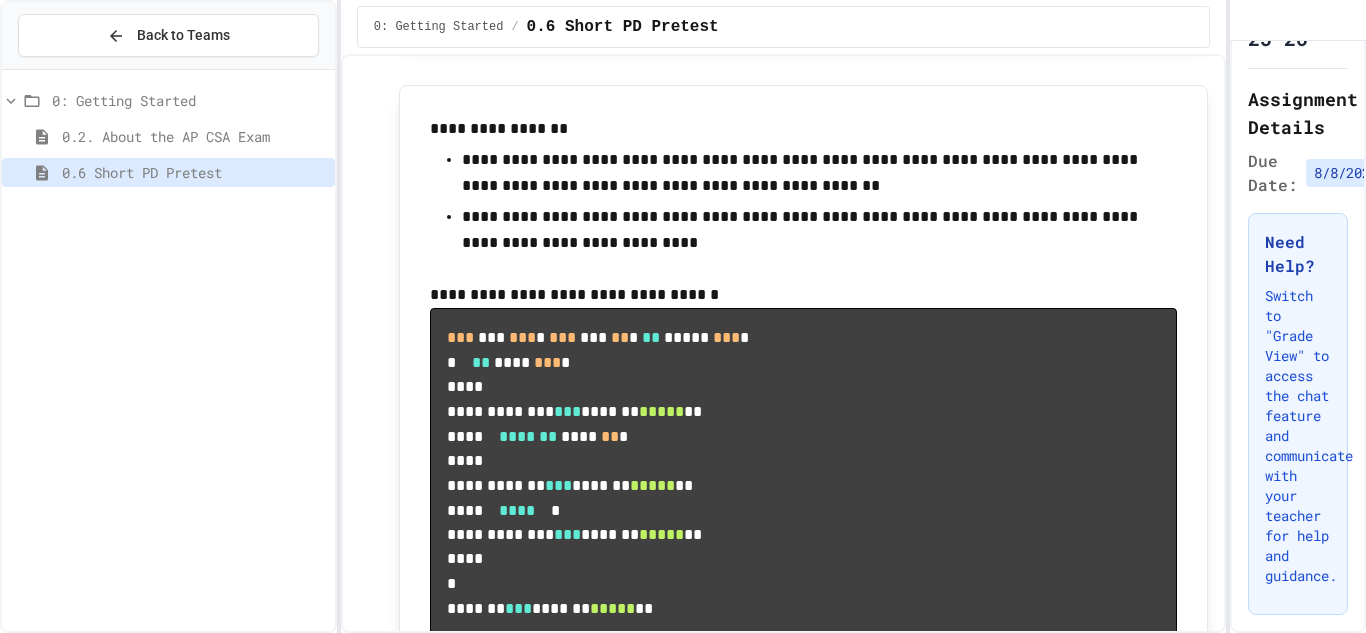 scroll, scrollTop: 5807, scrollLeft: 0, axis: vertical 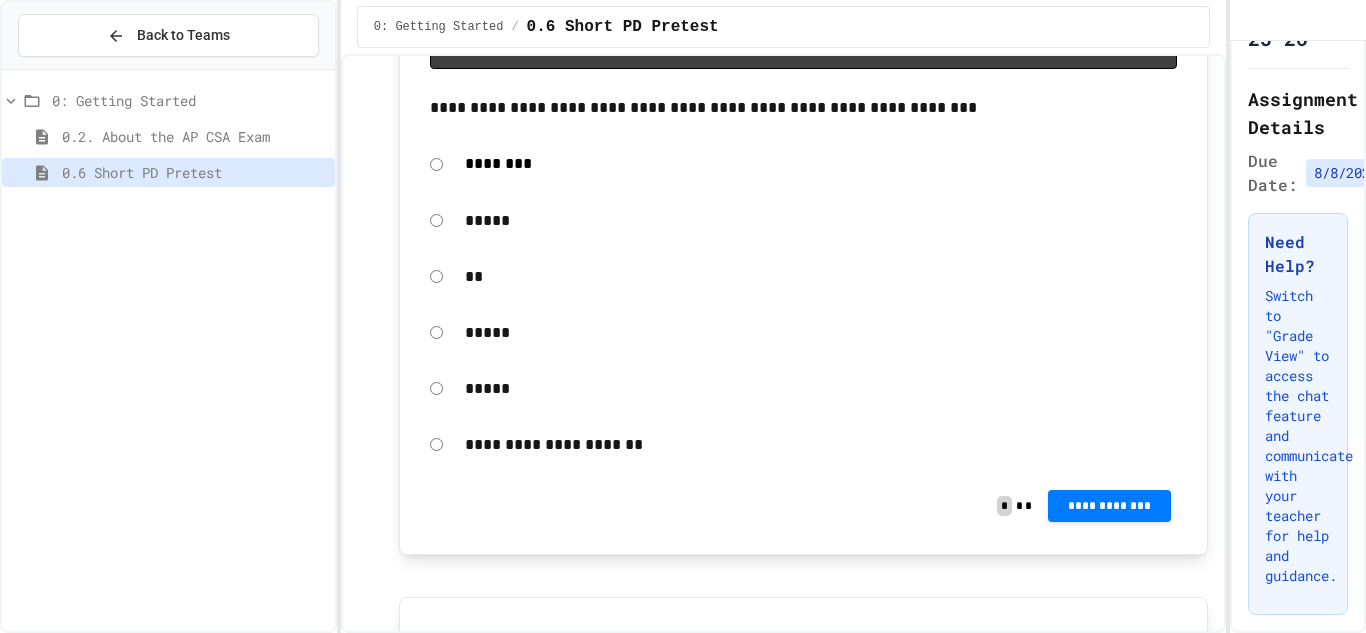 click on "**********" at bounding box center (1109, -577) 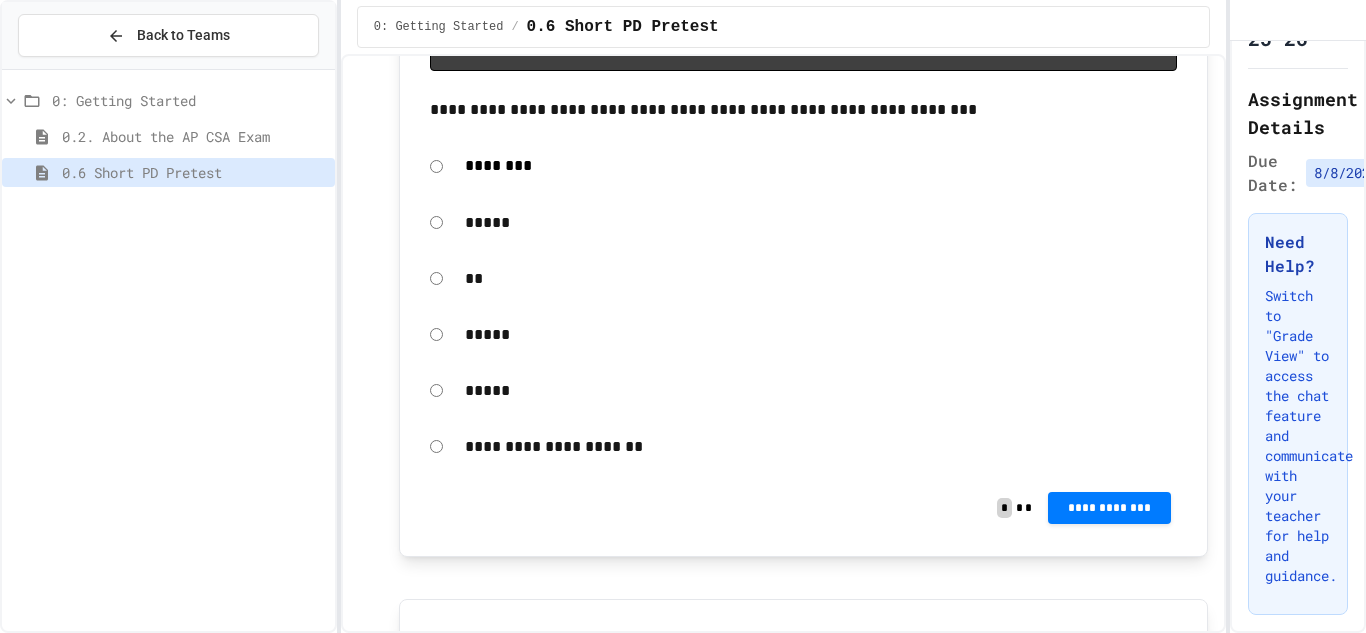 click 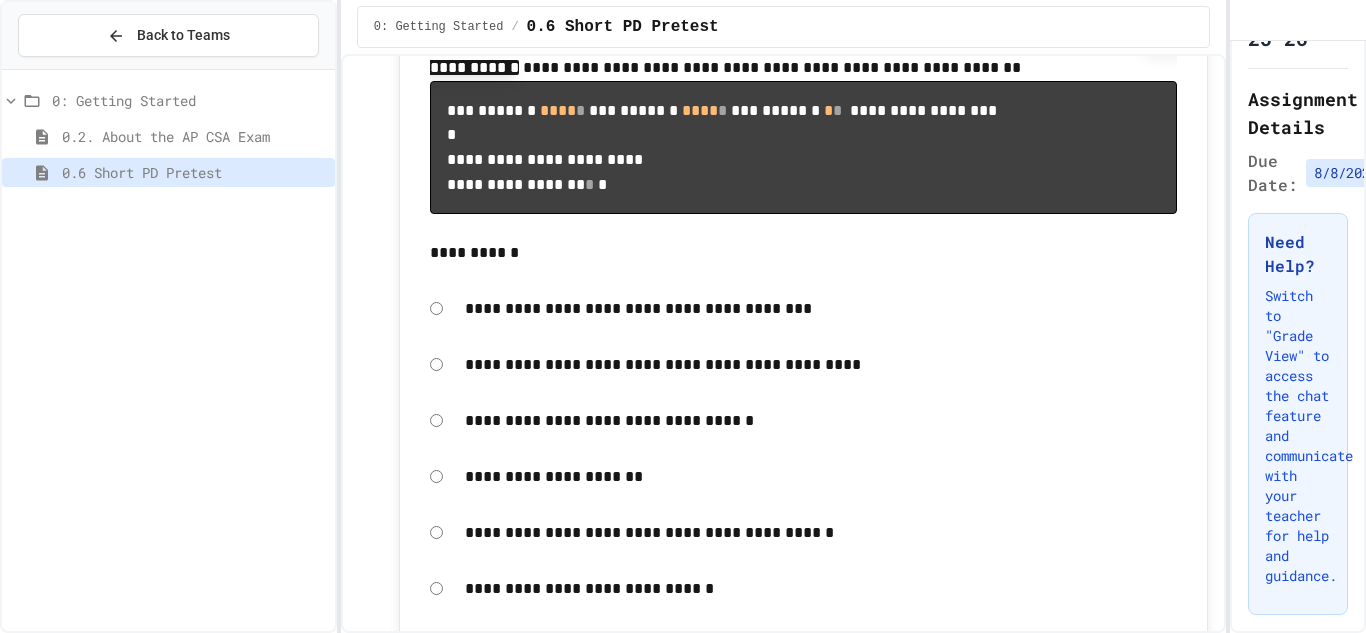 scroll, scrollTop: 7095, scrollLeft: 0, axis: vertical 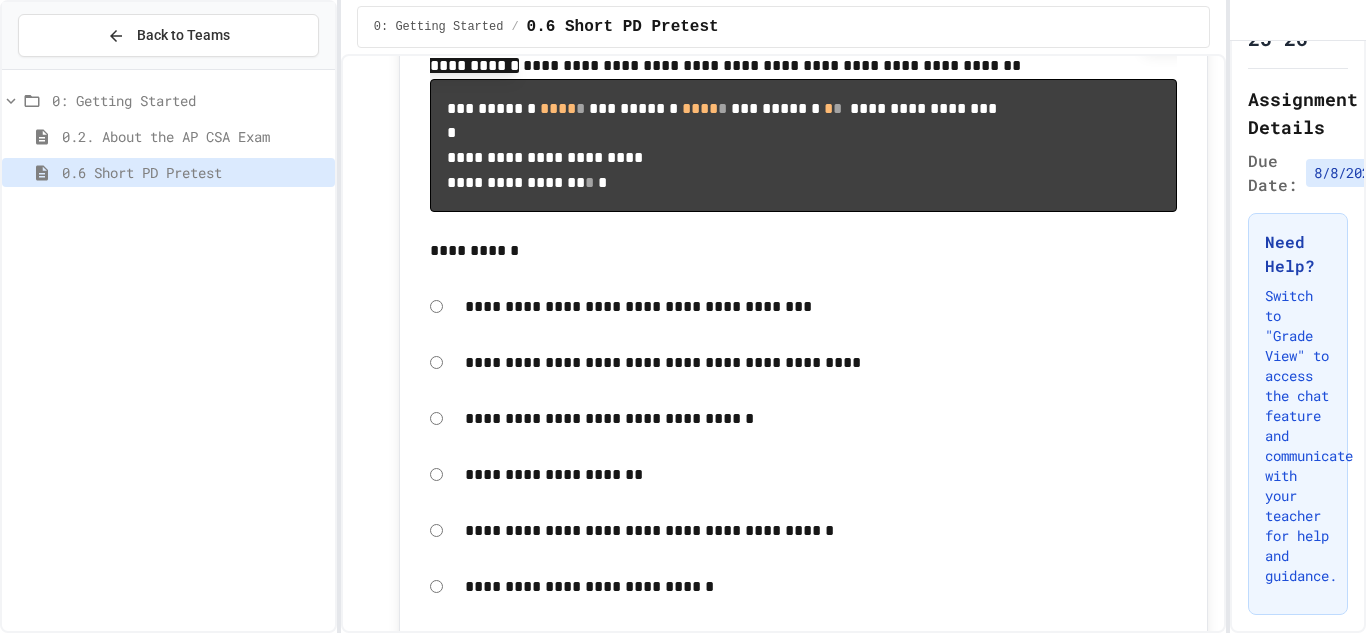 click on "**********" at bounding box center (1109, -232) 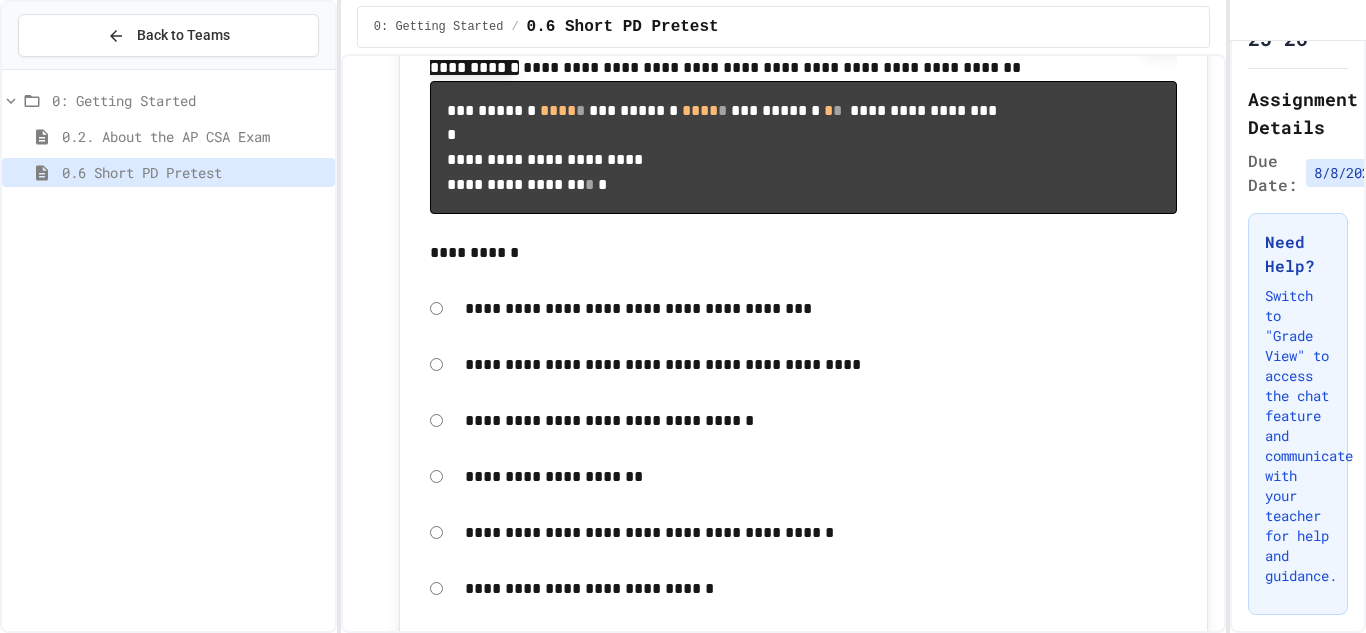 click 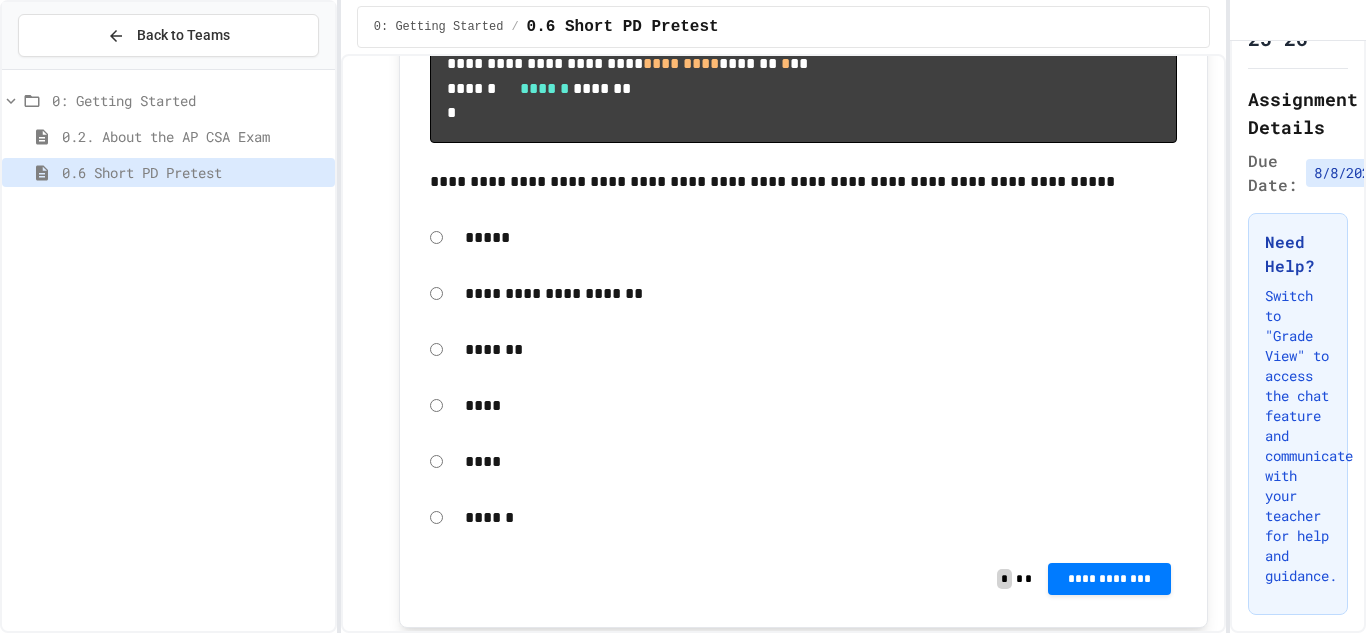scroll, scrollTop: 8055, scrollLeft: 0, axis: vertical 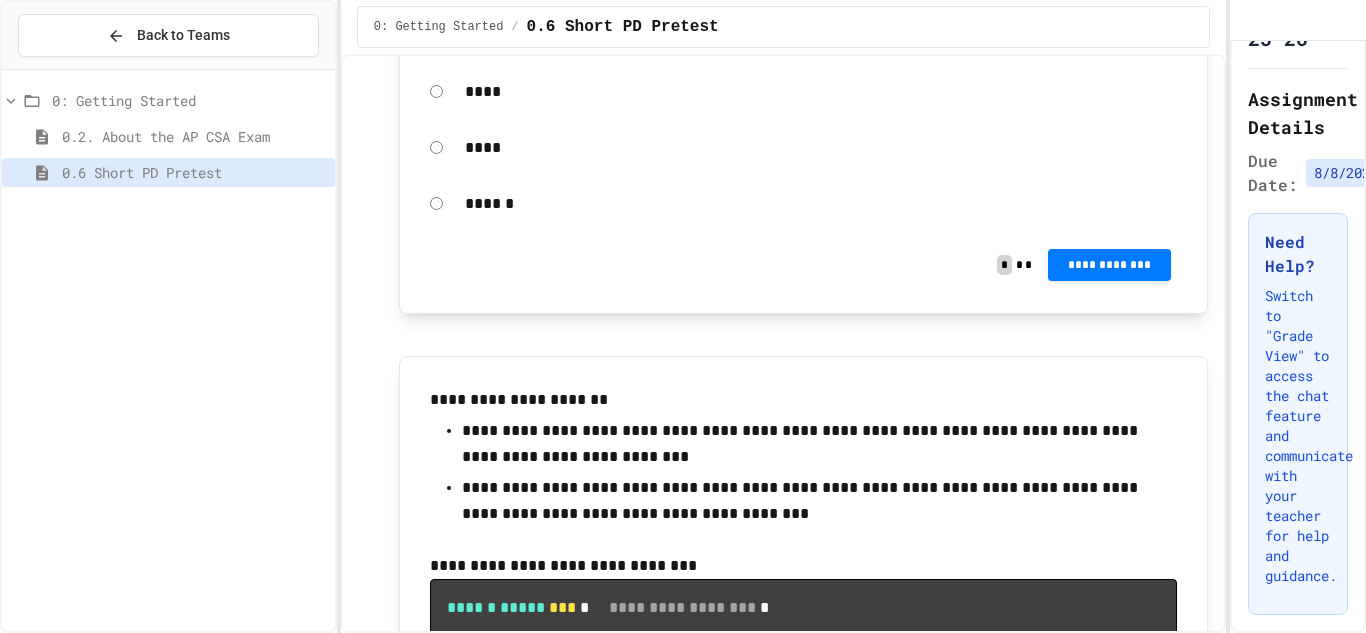 click on "**********" at bounding box center (1109, -612) 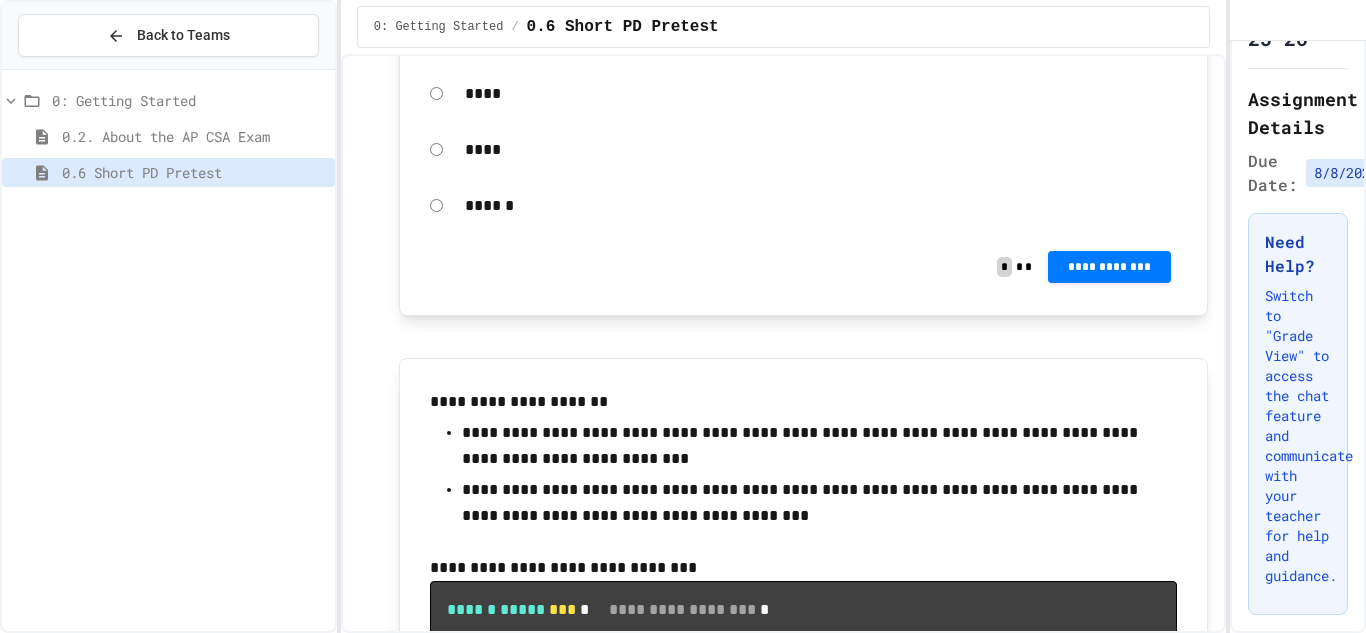 click 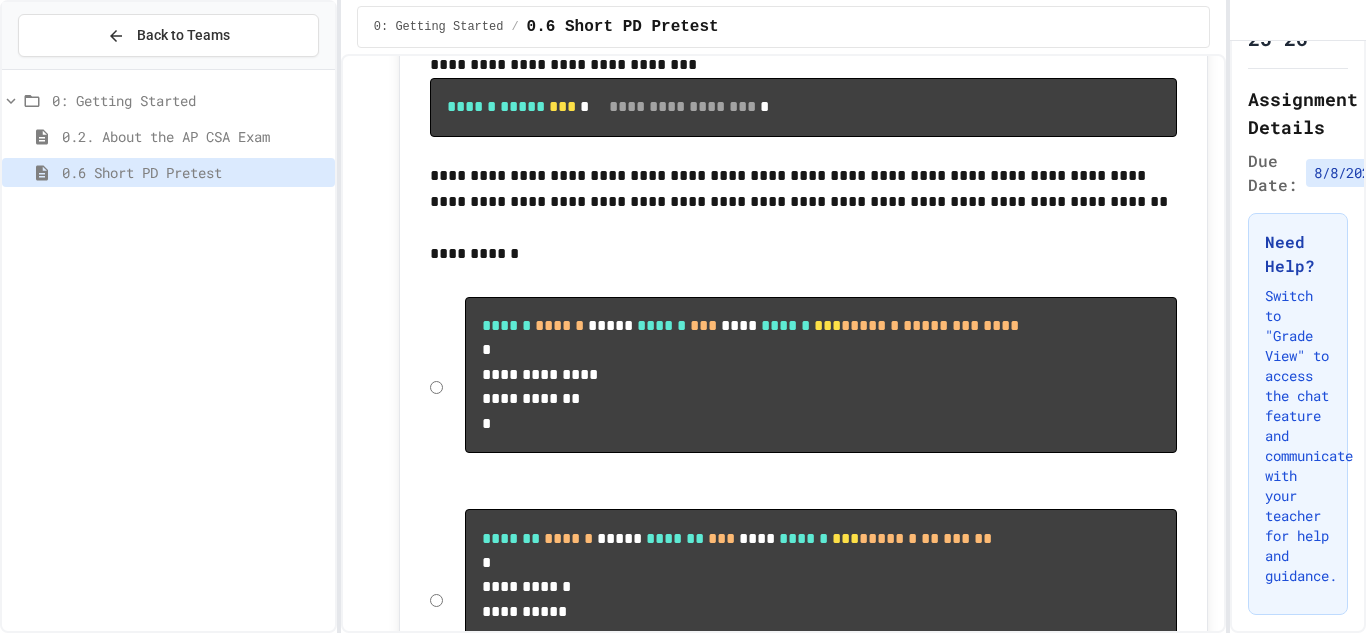 scroll, scrollTop: 8867, scrollLeft: 0, axis: vertical 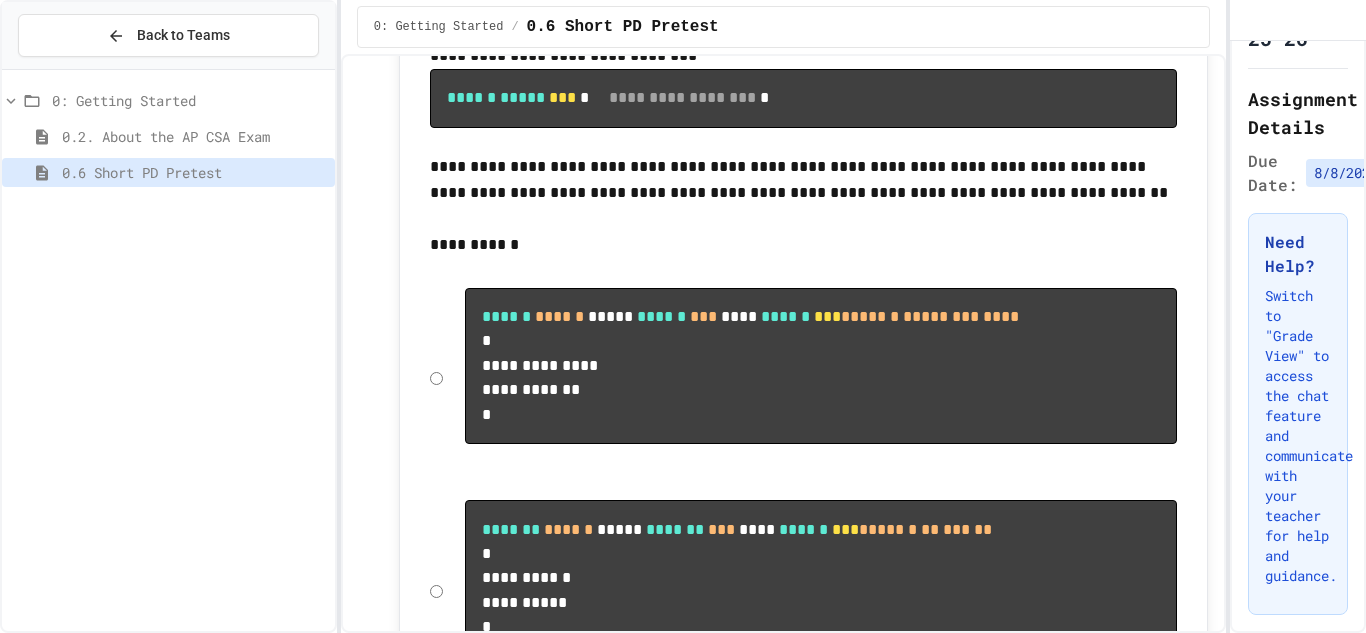 click on "**********" at bounding box center (803, -772) 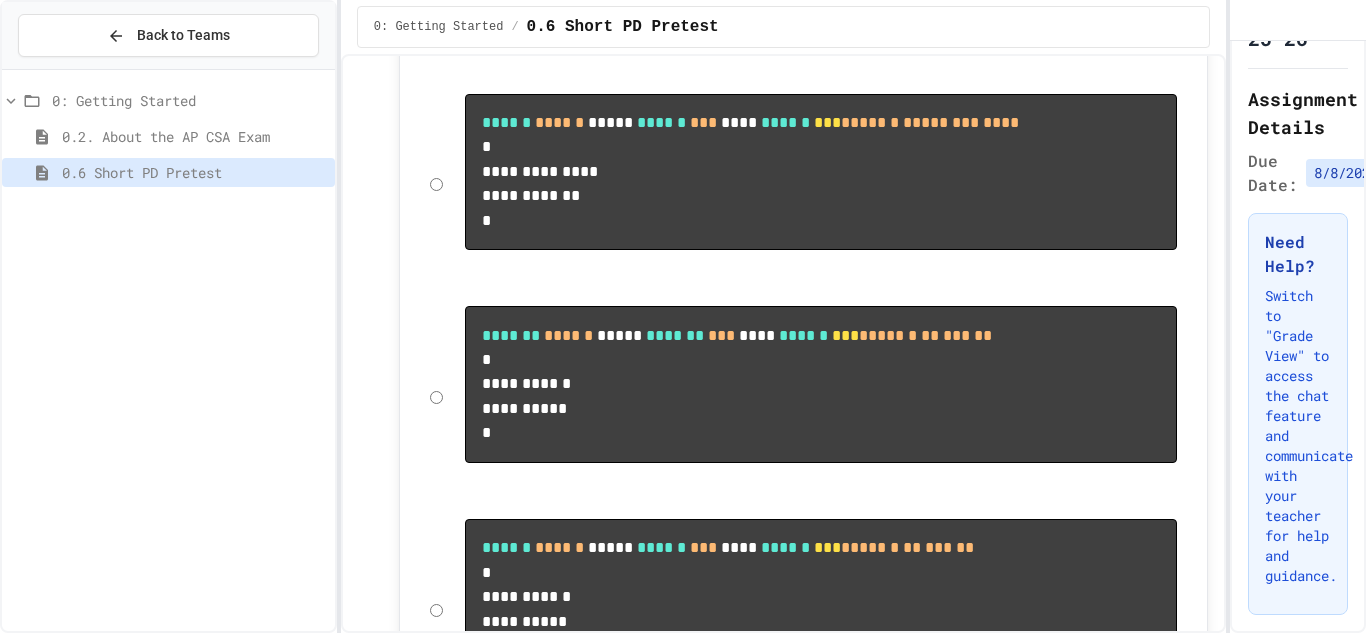 scroll, scrollTop: 9062, scrollLeft: 0, axis: vertical 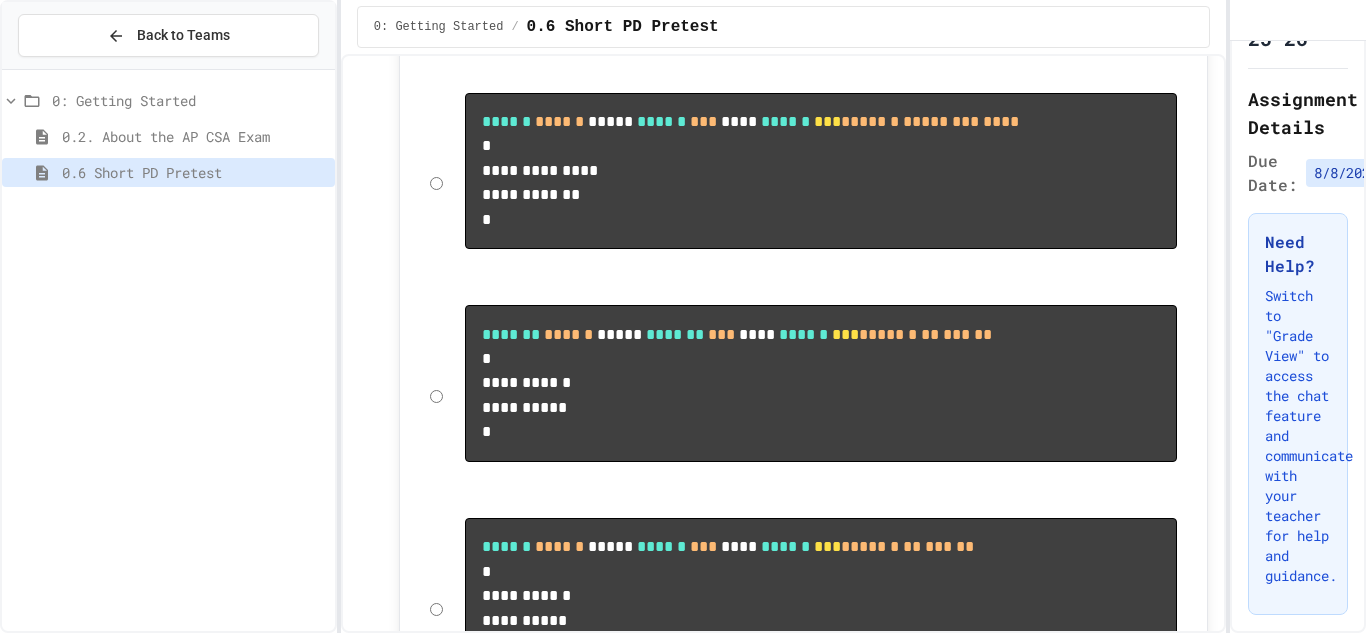 click on "**********" at bounding box center (1109, -440) 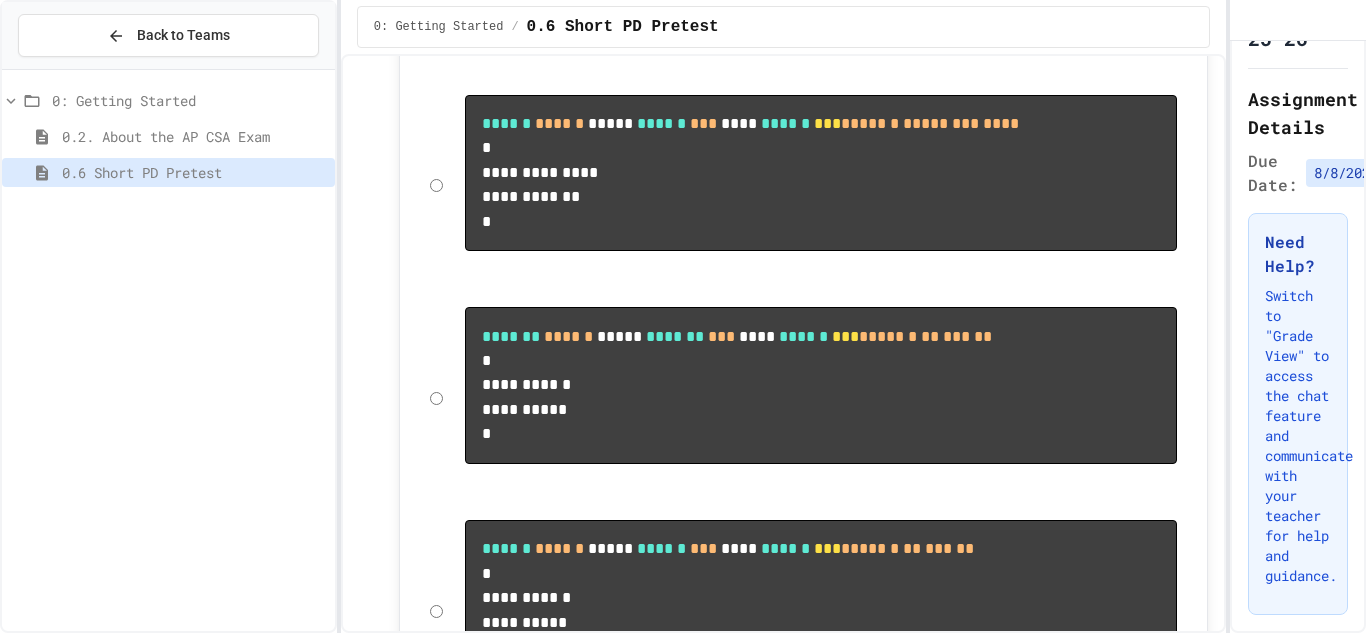 click 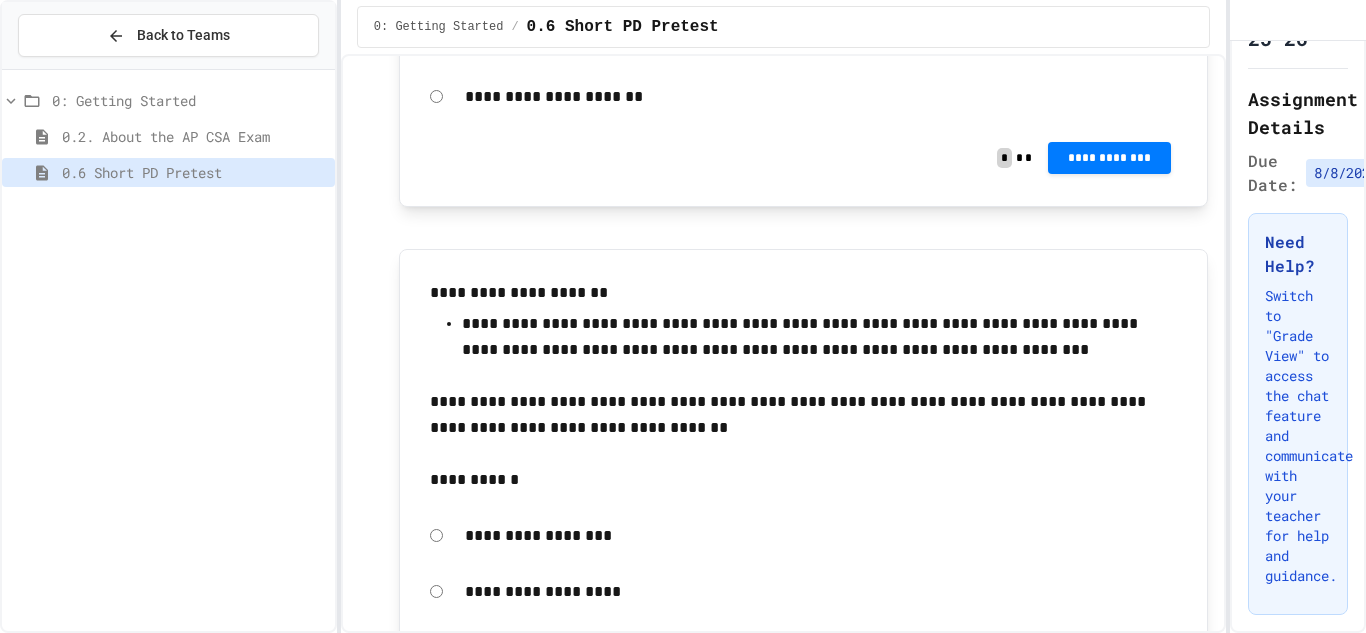 scroll, scrollTop: 10124, scrollLeft: 0, axis: vertical 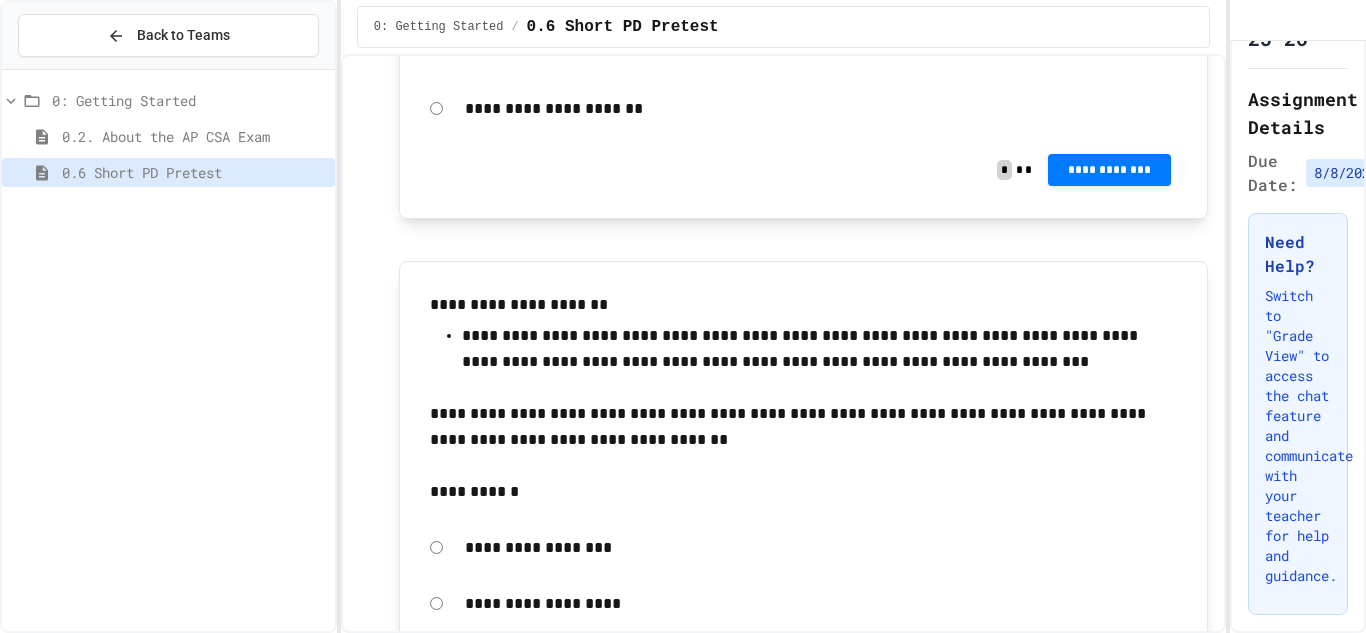 click on "**********" at bounding box center (803, -876) 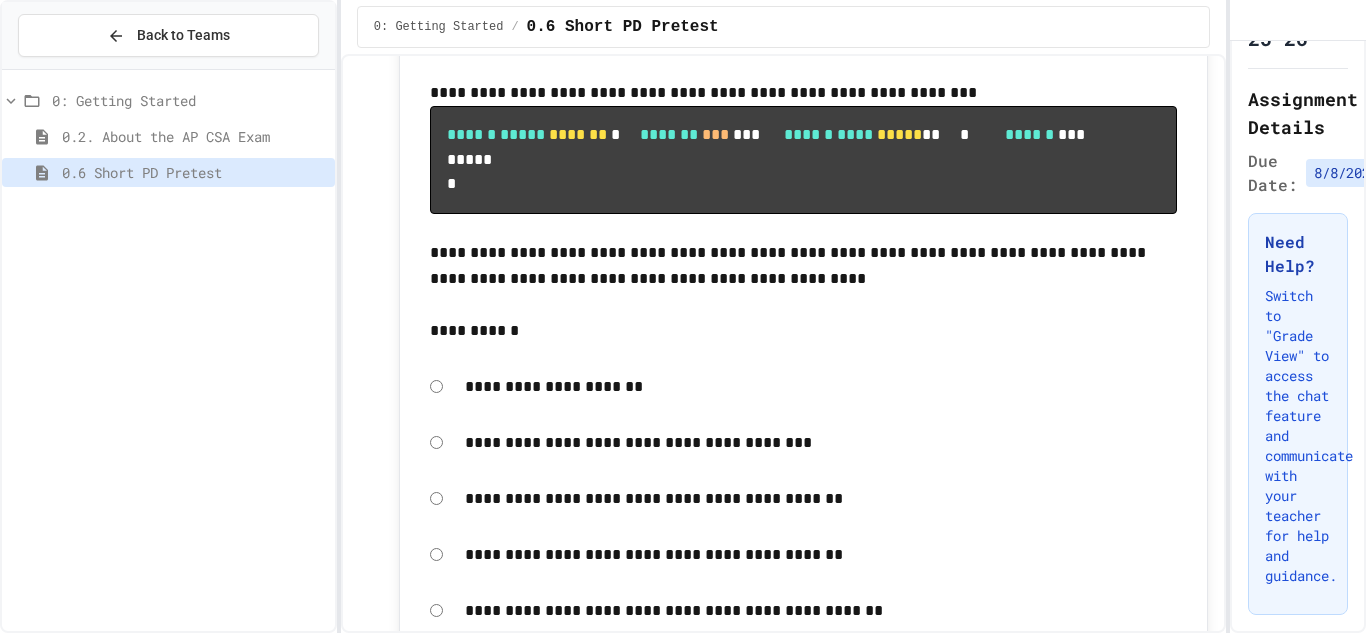 scroll, scrollTop: 11278, scrollLeft: 0, axis: vertical 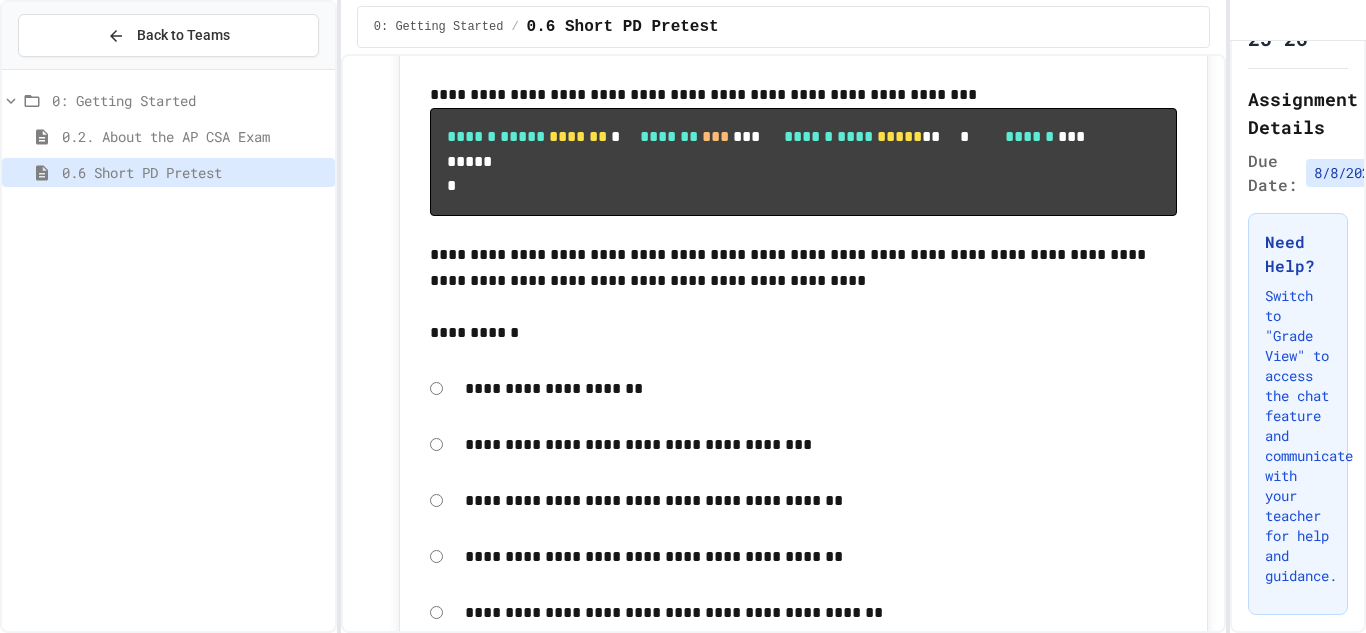 click 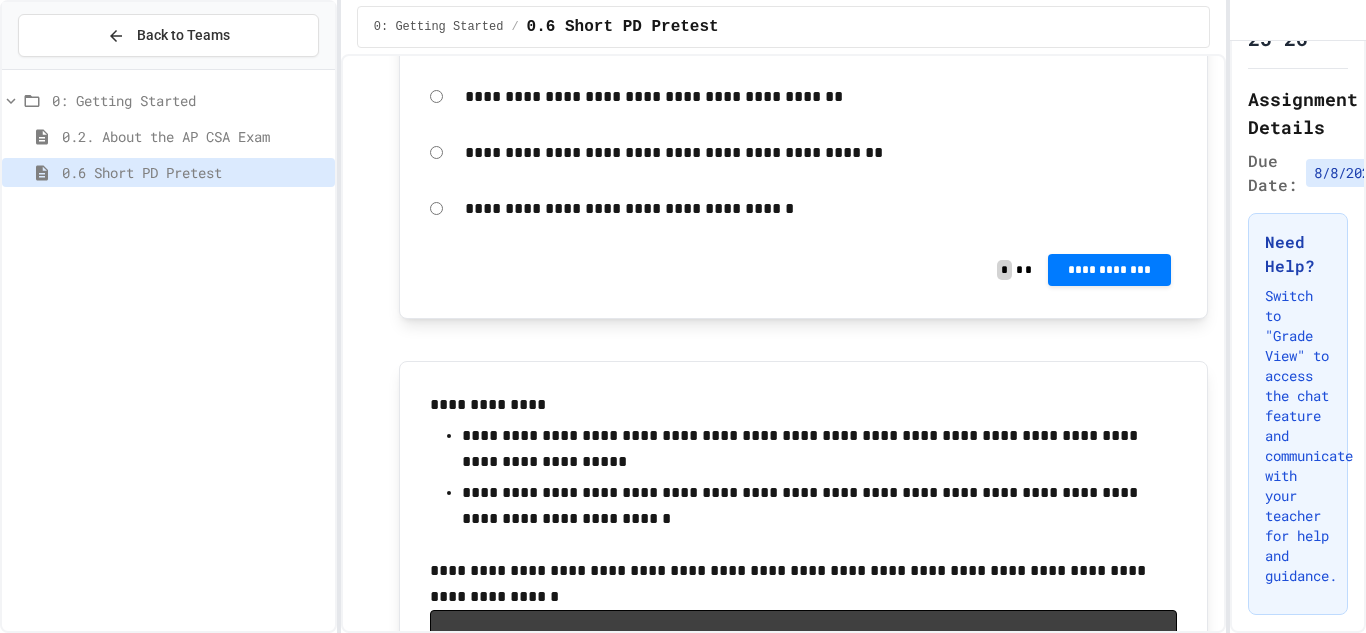 scroll, scrollTop: 11786, scrollLeft: 0, axis: vertical 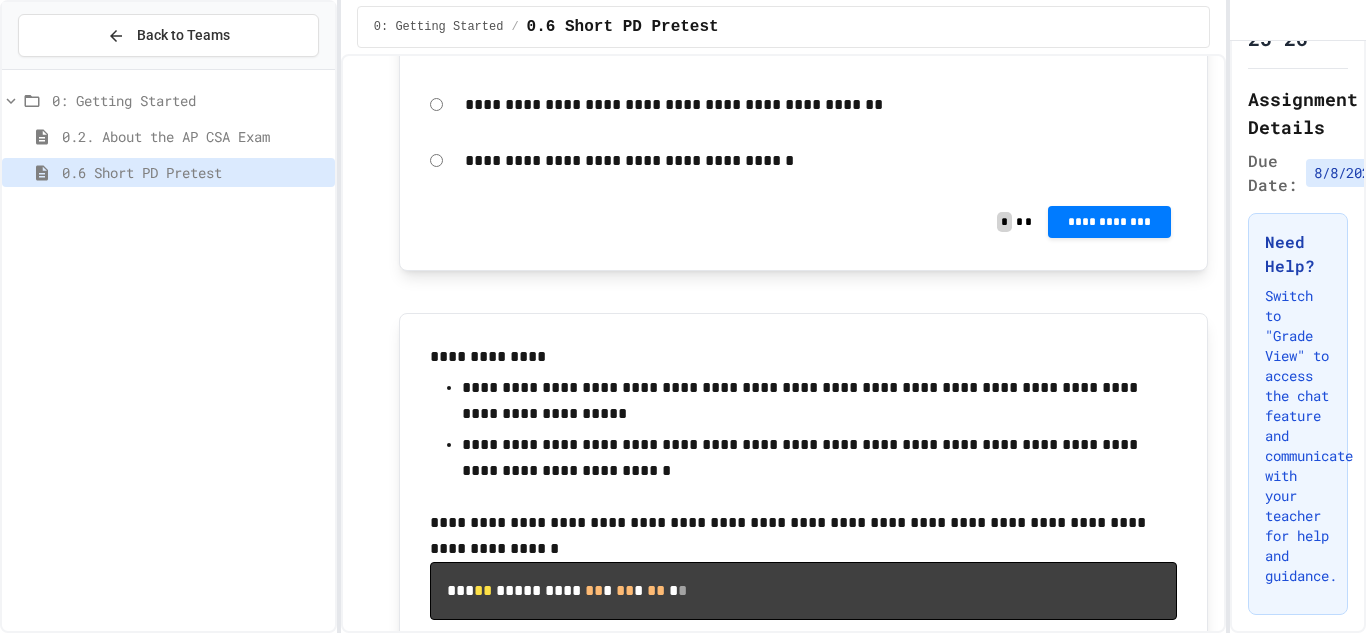 click on "**********" at bounding box center [803, -1000] 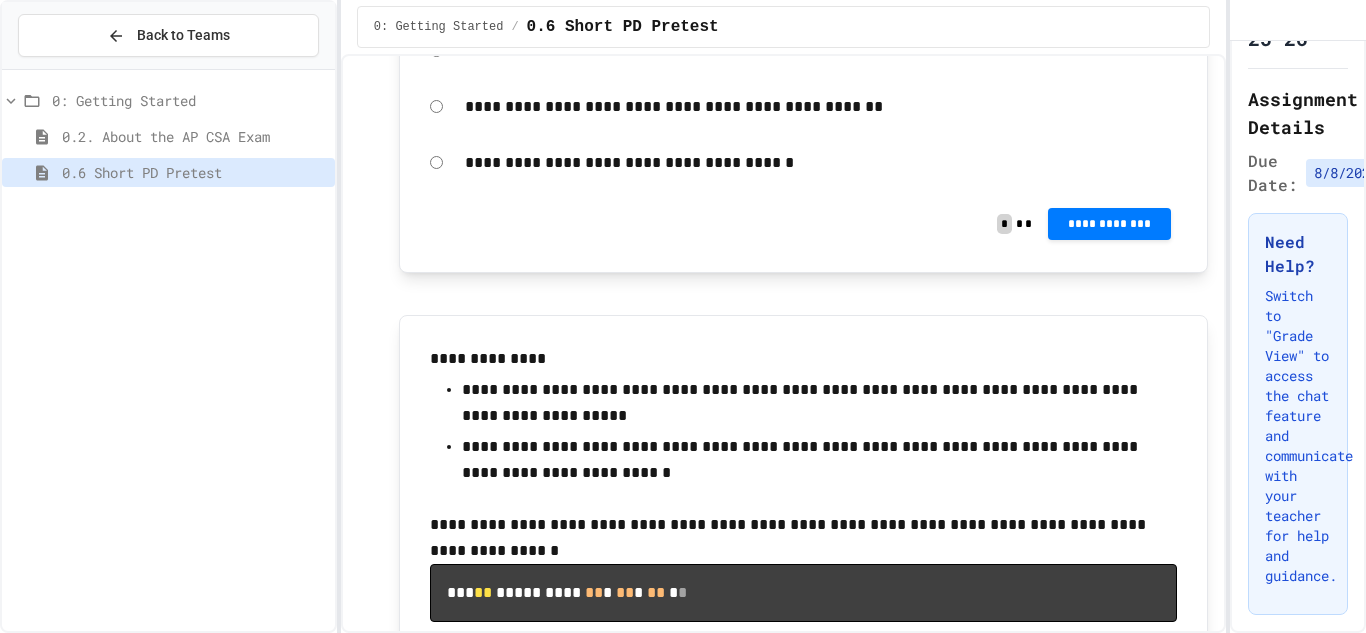 click 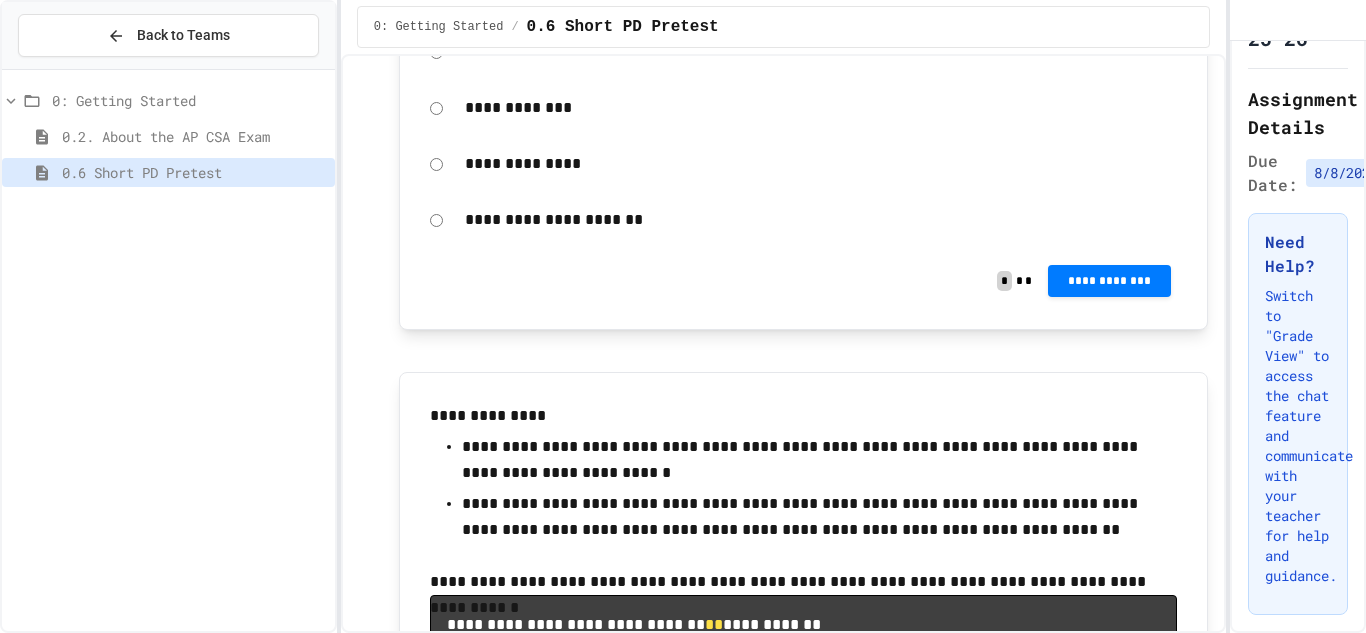 scroll, scrollTop: 12870, scrollLeft: 0, axis: vertical 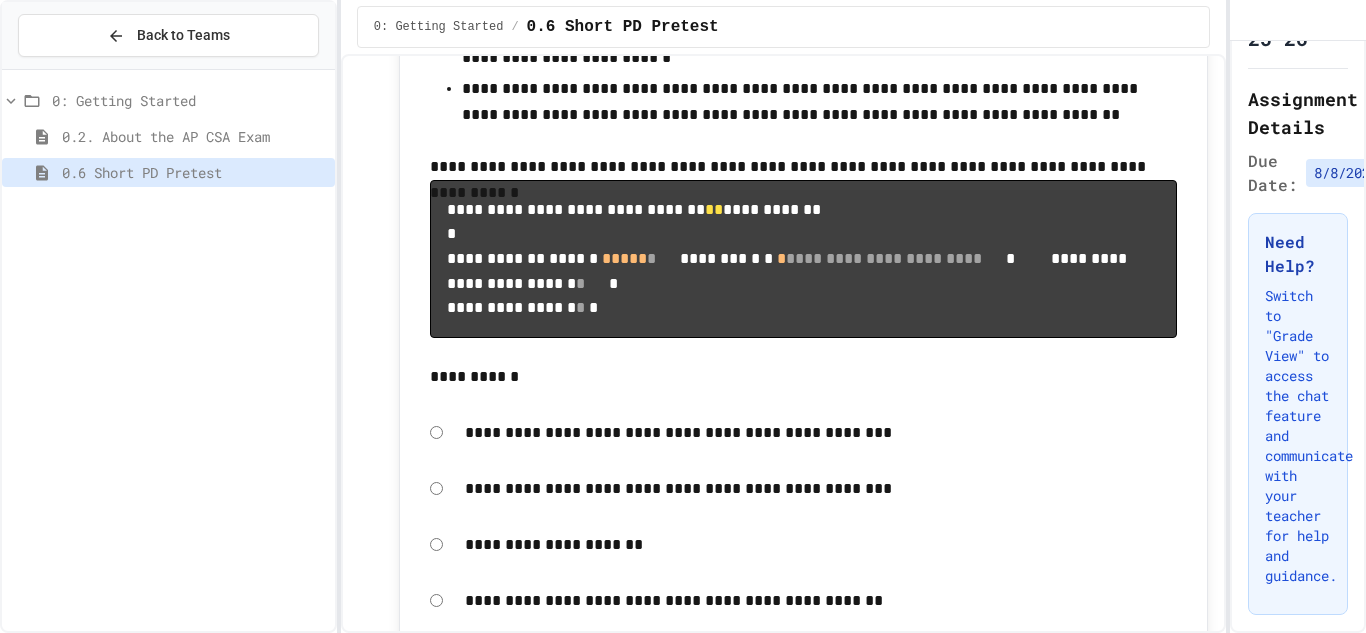 click on "**********" at bounding box center [1109, -1229] 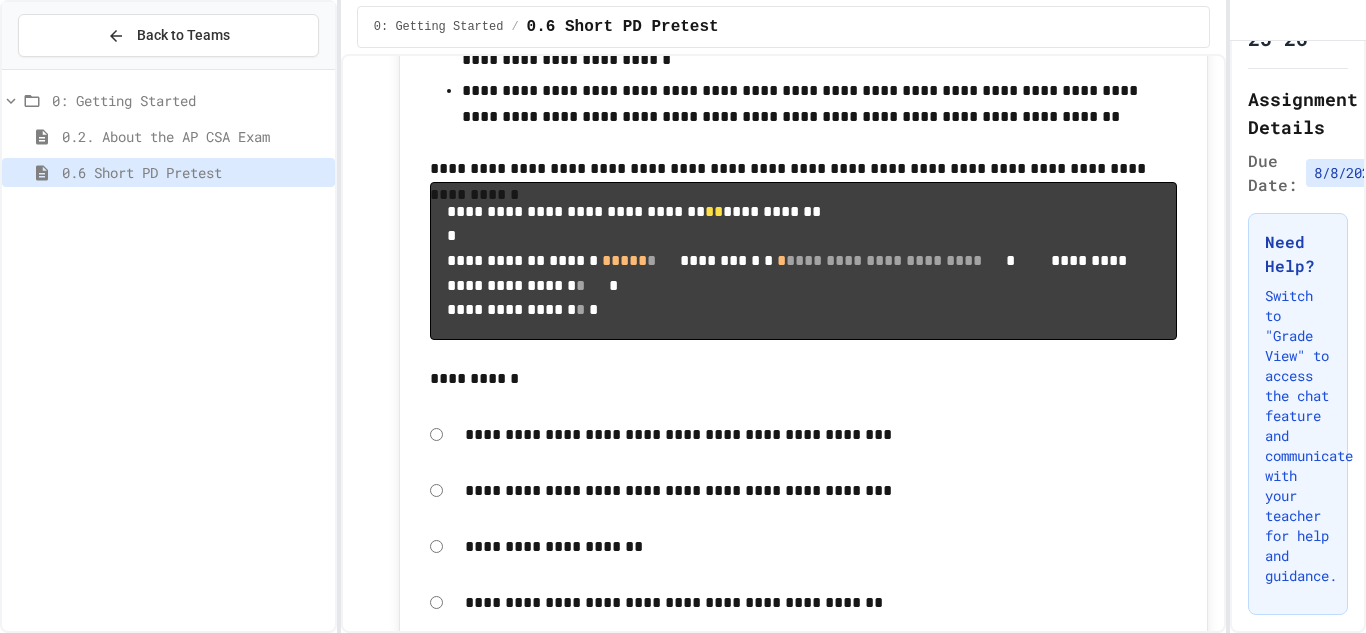 click 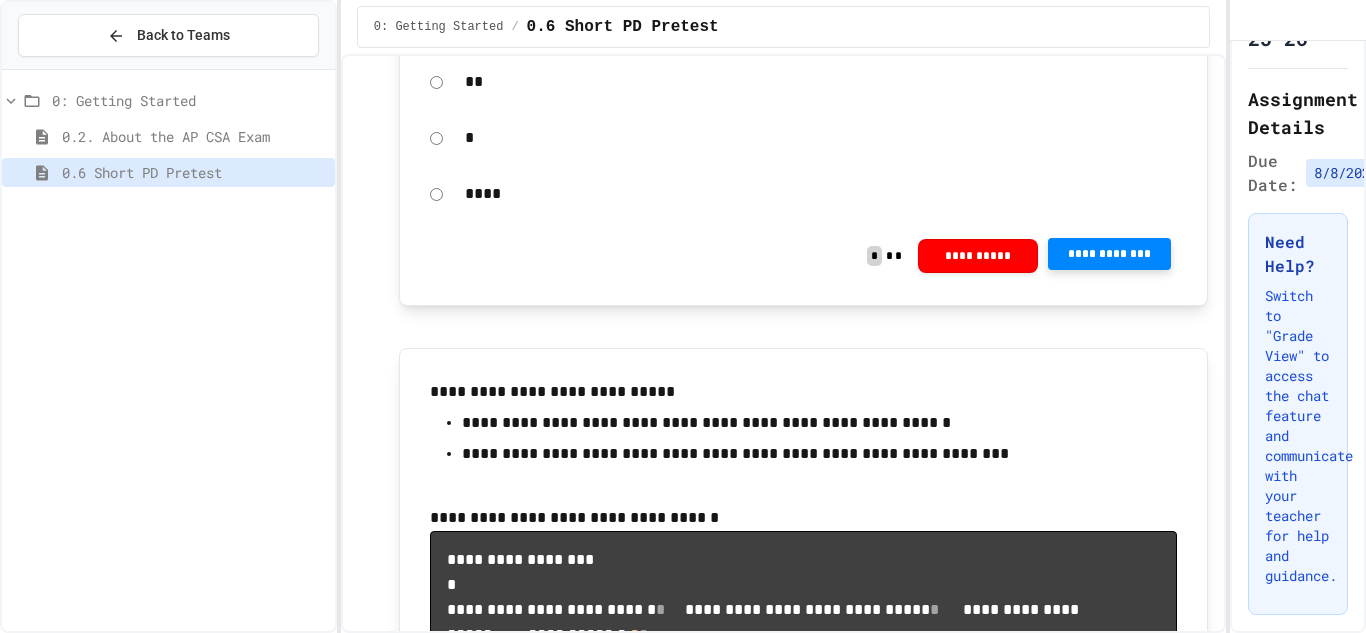 scroll, scrollTop: 2323, scrollLeft: 0, axis: vertical 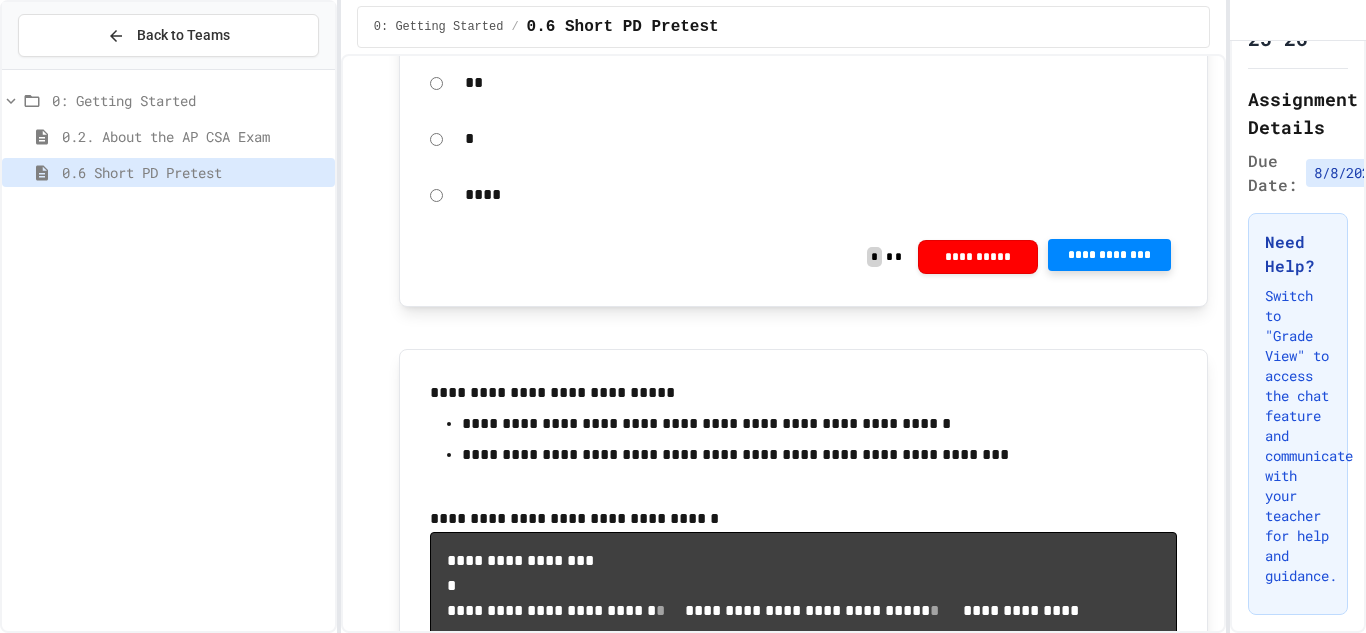 click on "**********" at bounding box center (1109, 255) 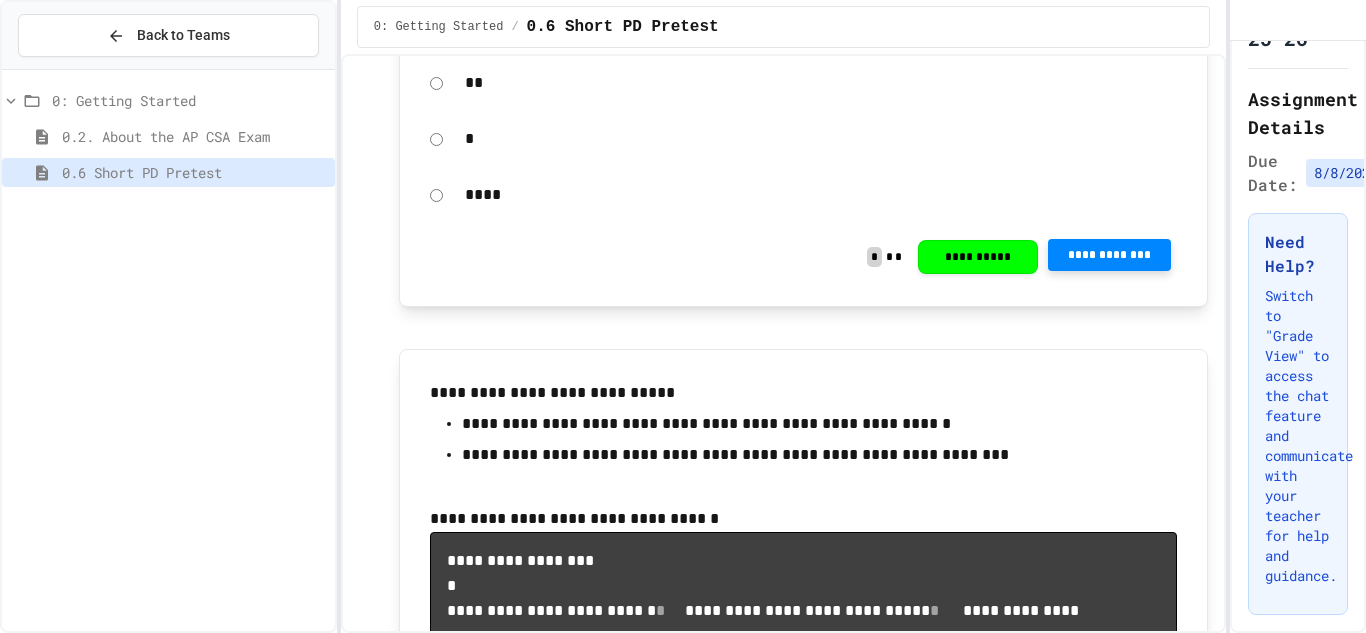 click 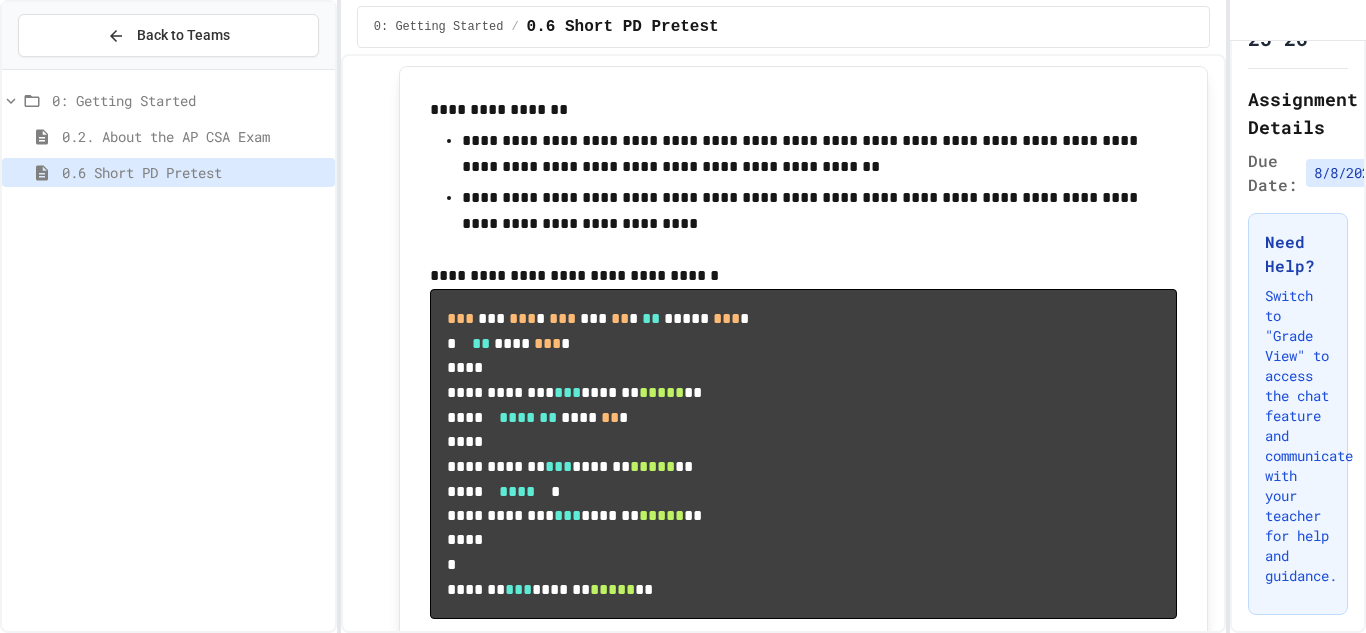 scroll, scrollTop: 5805, scrollLeft: 0, axis: vertical 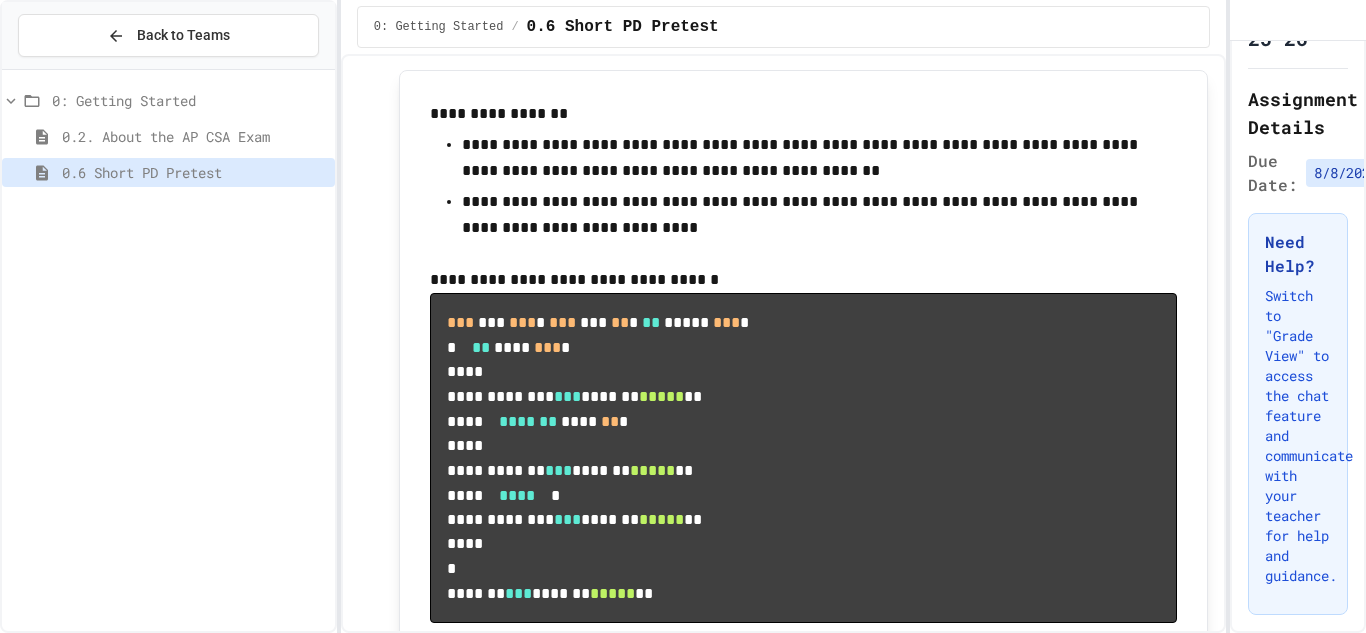 click on "**********" at bounding box center [803, -196] 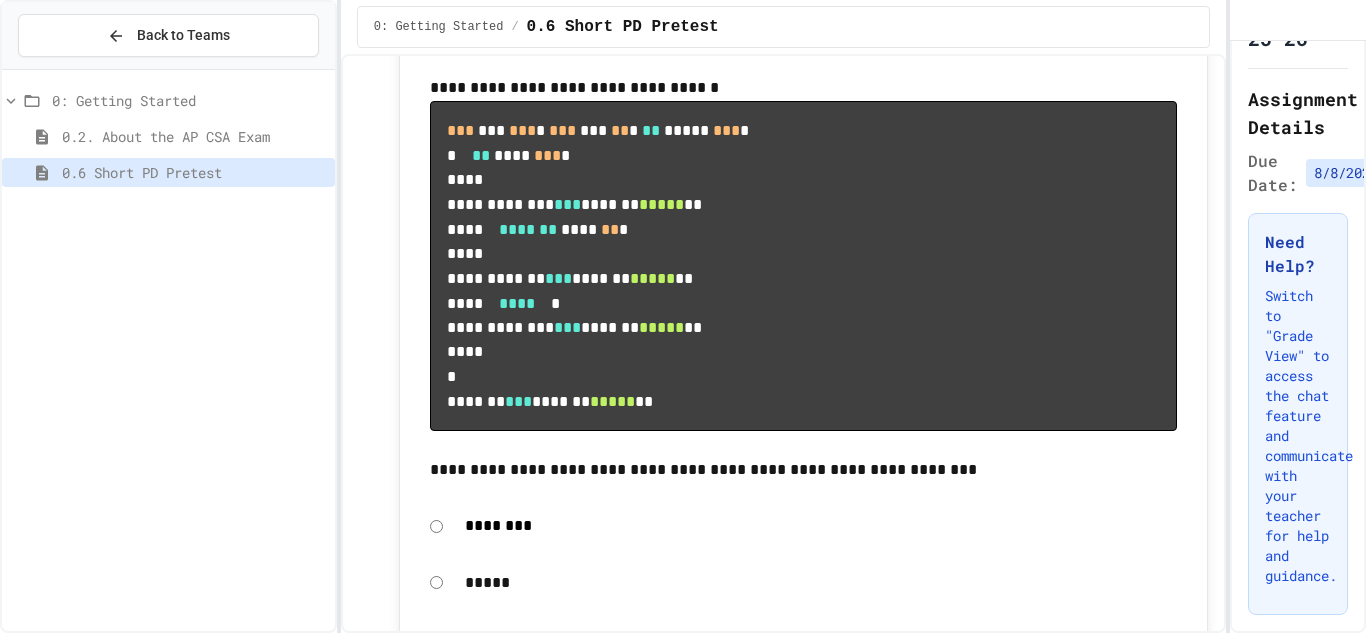 click on "**********" at bounding box center [1109, -216] 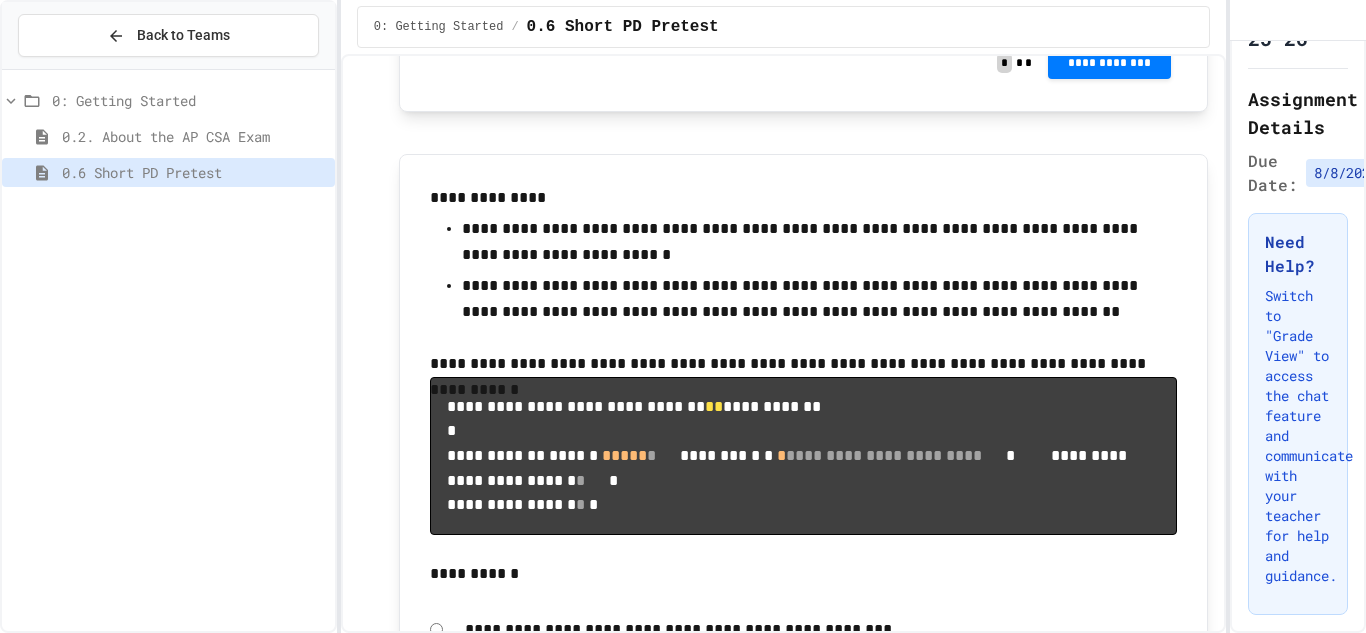 scroll, scrollTop: 13040, scrollLeft: 0, axis: vertical 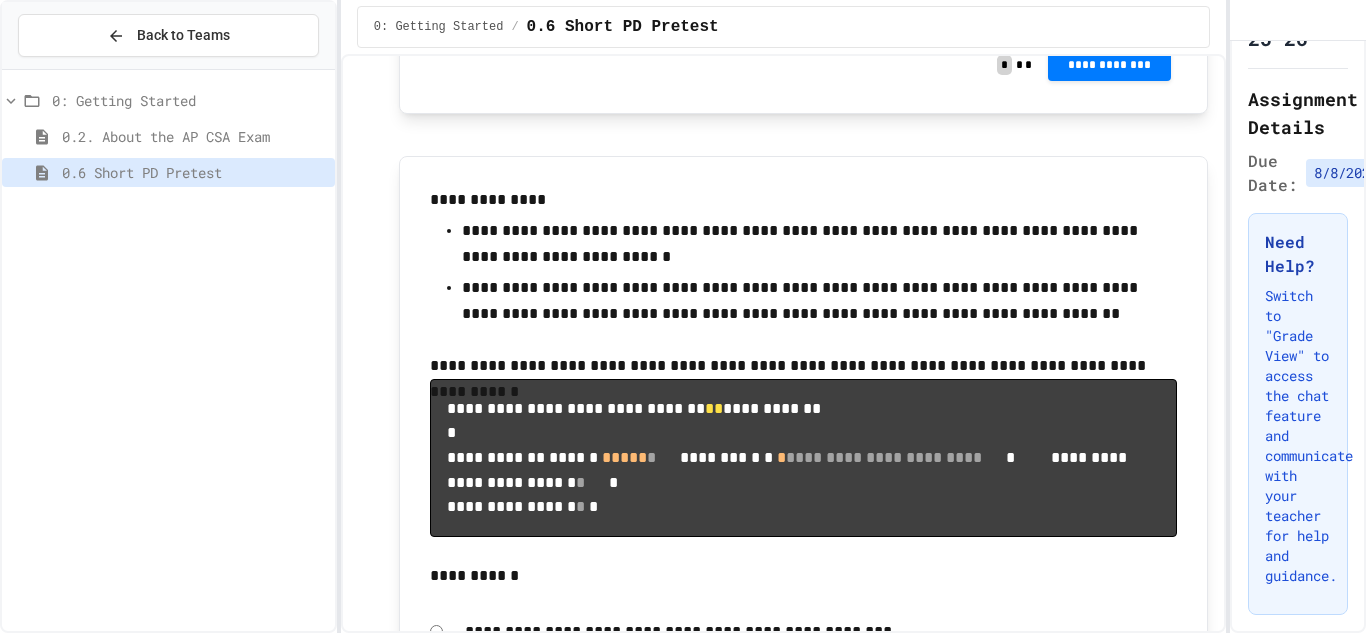 click on "**********" at bounding box center (1109, -1031) 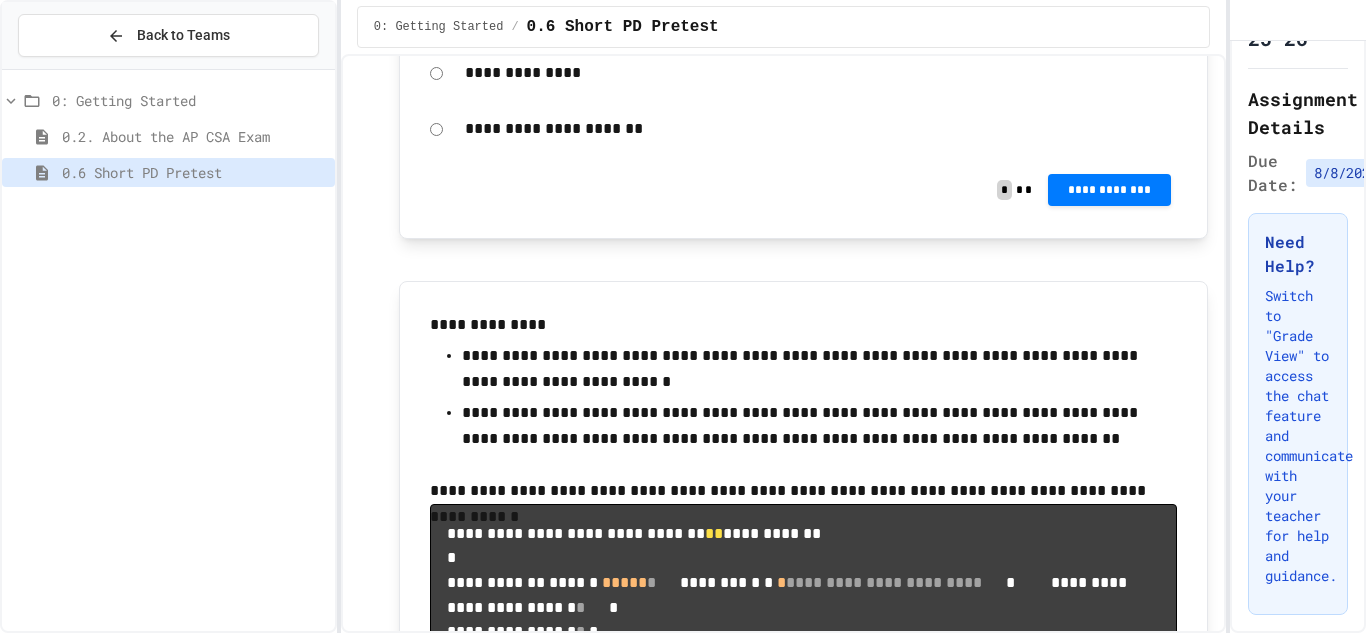 scroll, scrollTop: 12912, scrollLeft: 0, axis: vertical 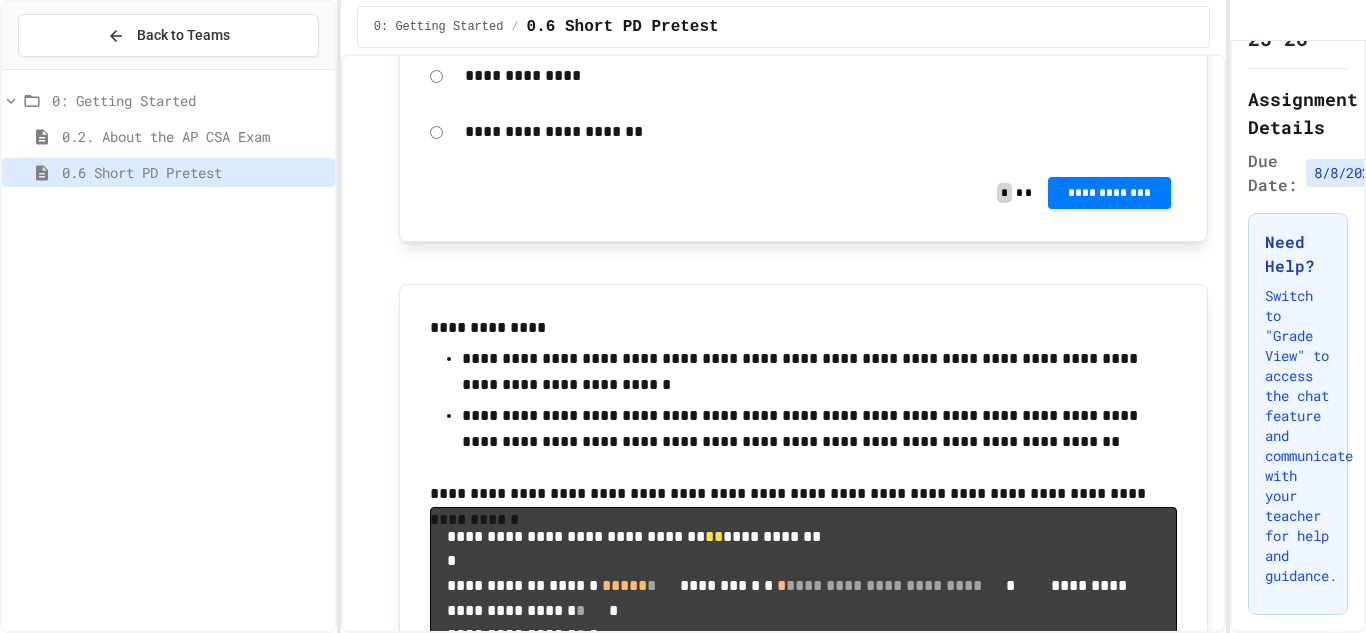 click on "**********" at bounding box center [1109, -903] 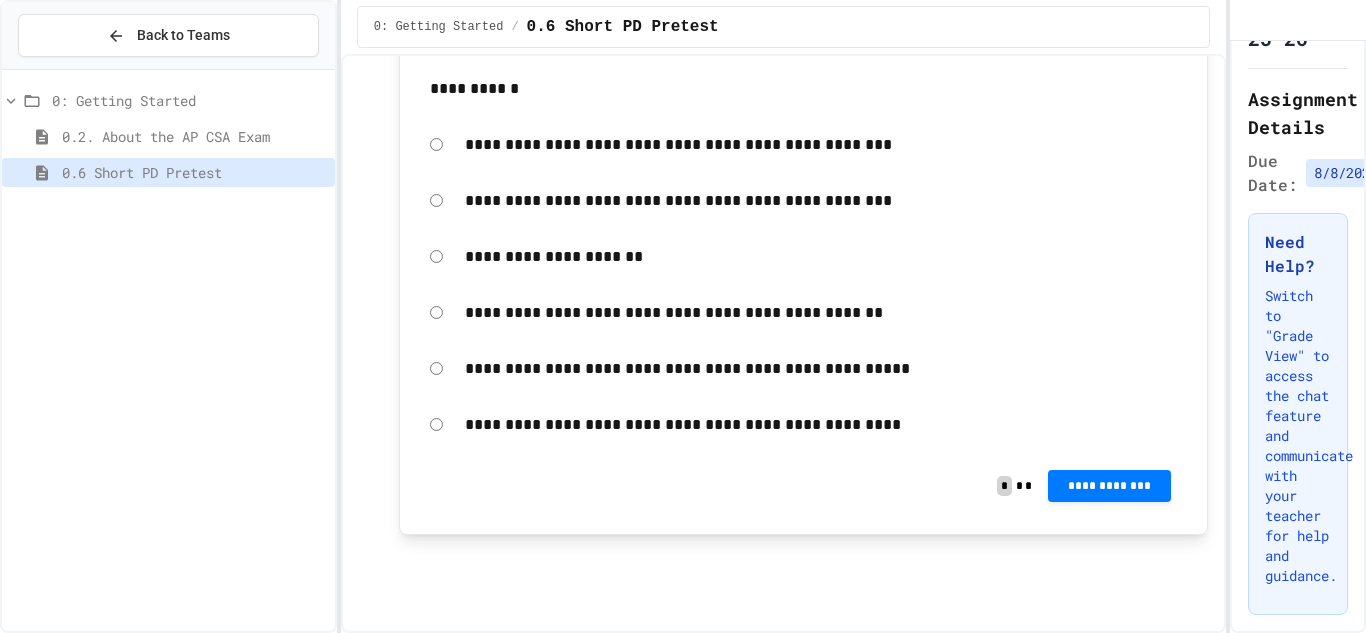 scroll, scrollTop: 13940, scrollLeft: 0, axis: vertical 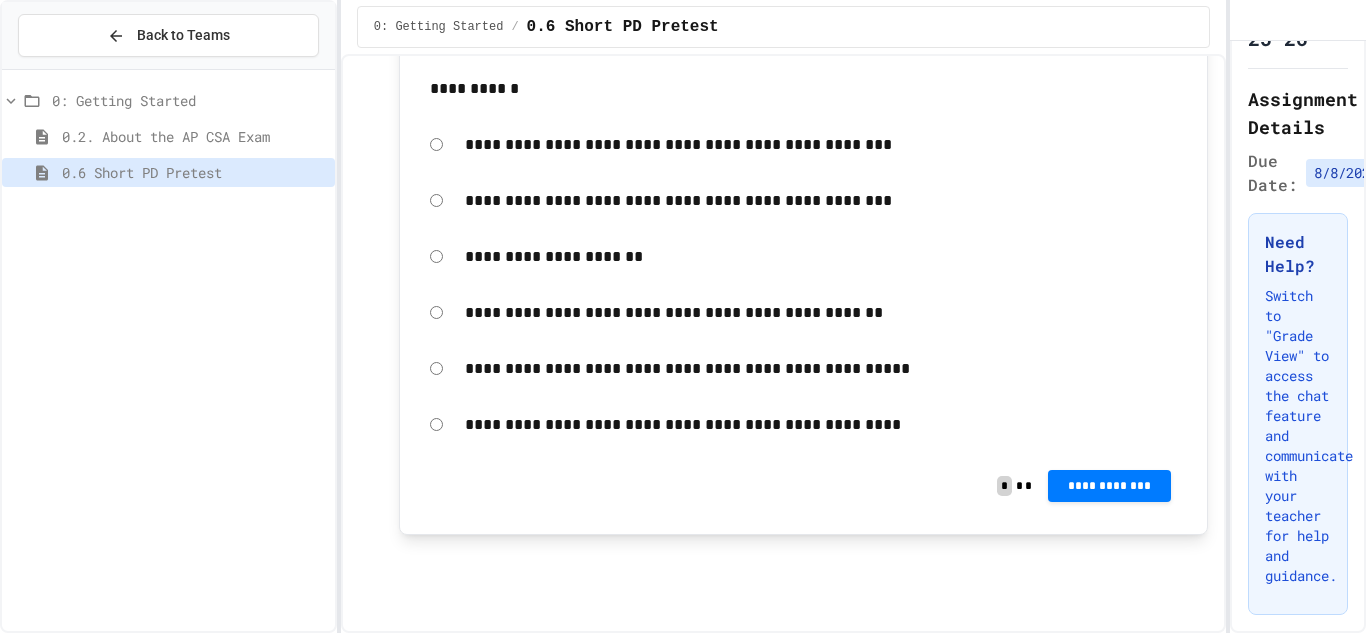 click on "**********" at bounding box center (1109, -423) 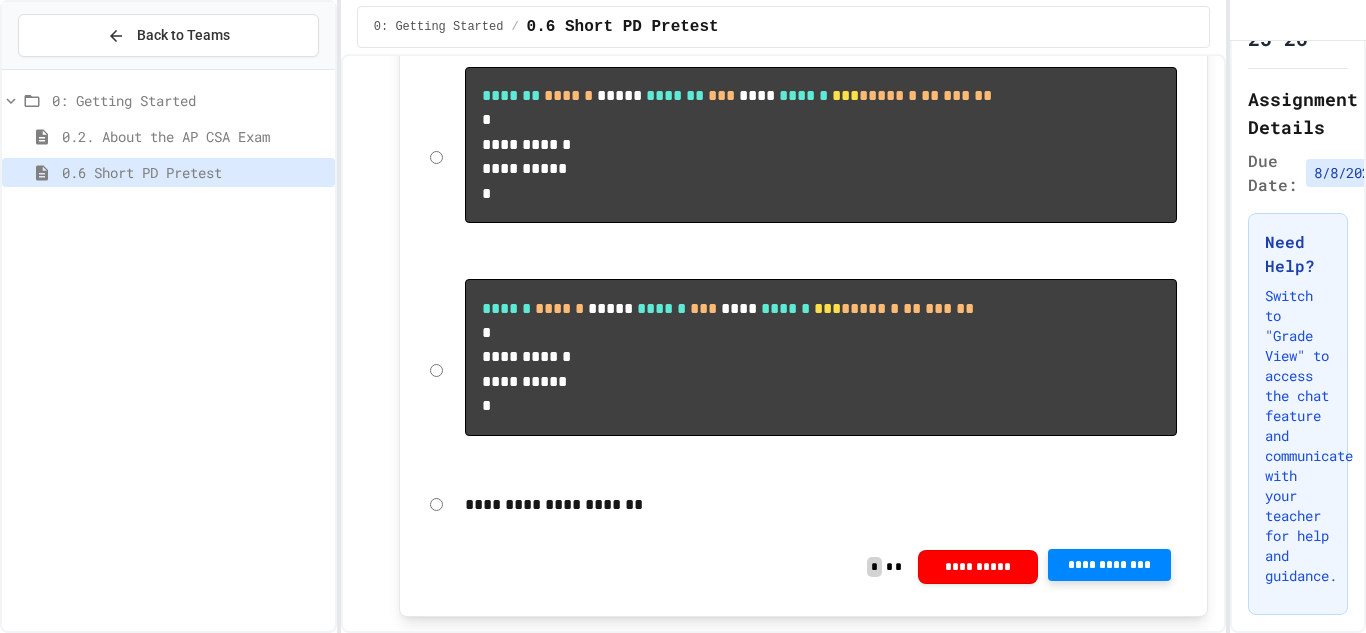scroll, scrollTop: 9723, scrollLeft: 0, axis: vertical 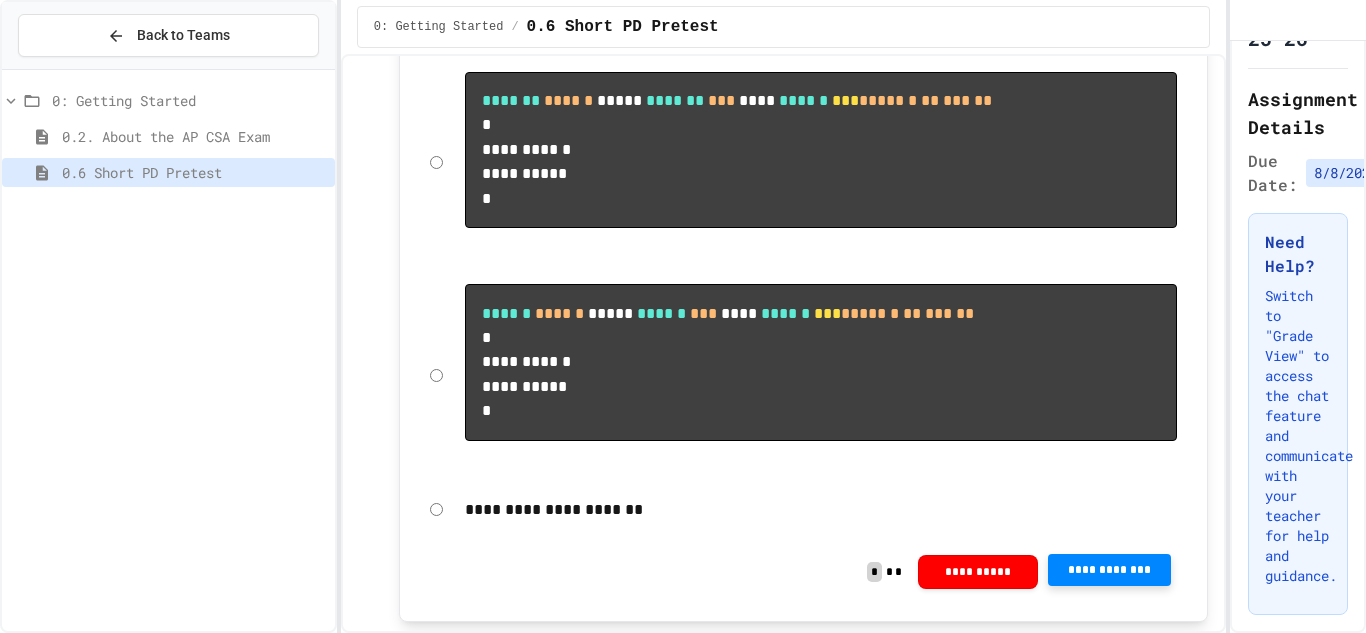 click on "**********" at bounding box center [803, -756] 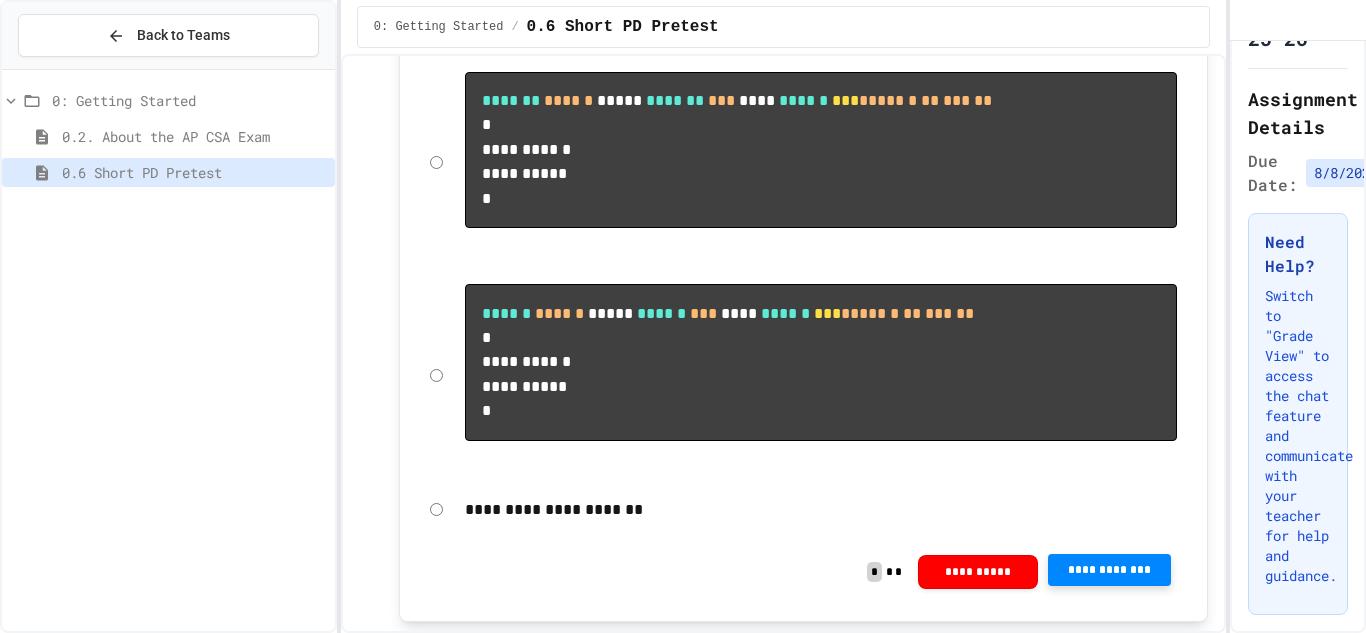scroll, scrollTop: 10222, scrollLeft: 0, axis: vertical 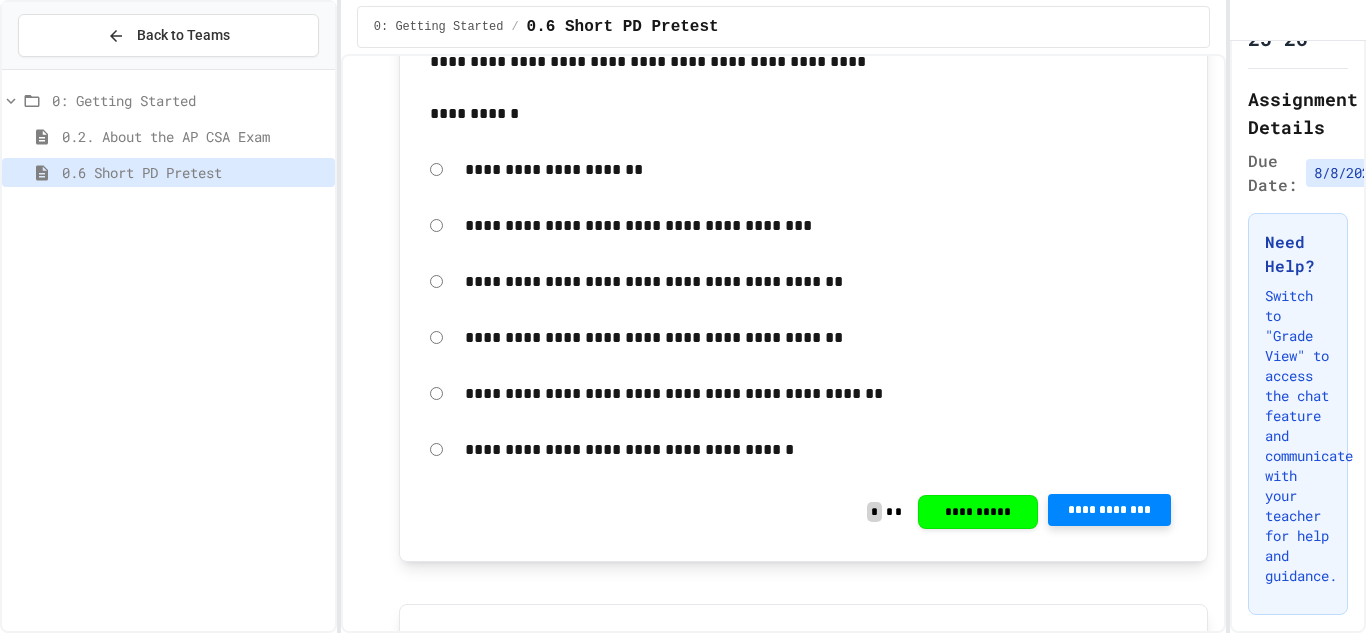 click on "**********" at bounding box center (1109, -1206) 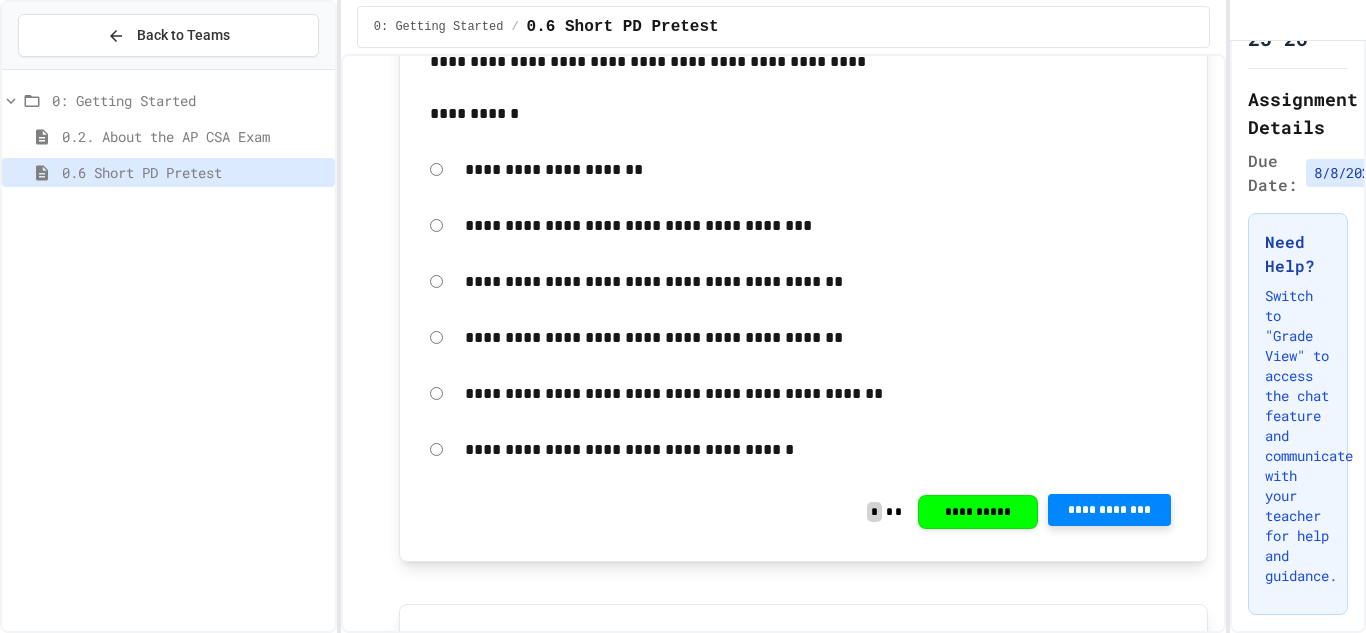 scroll, scrollTop: 173, scrollLeft: 0, axis: vertical 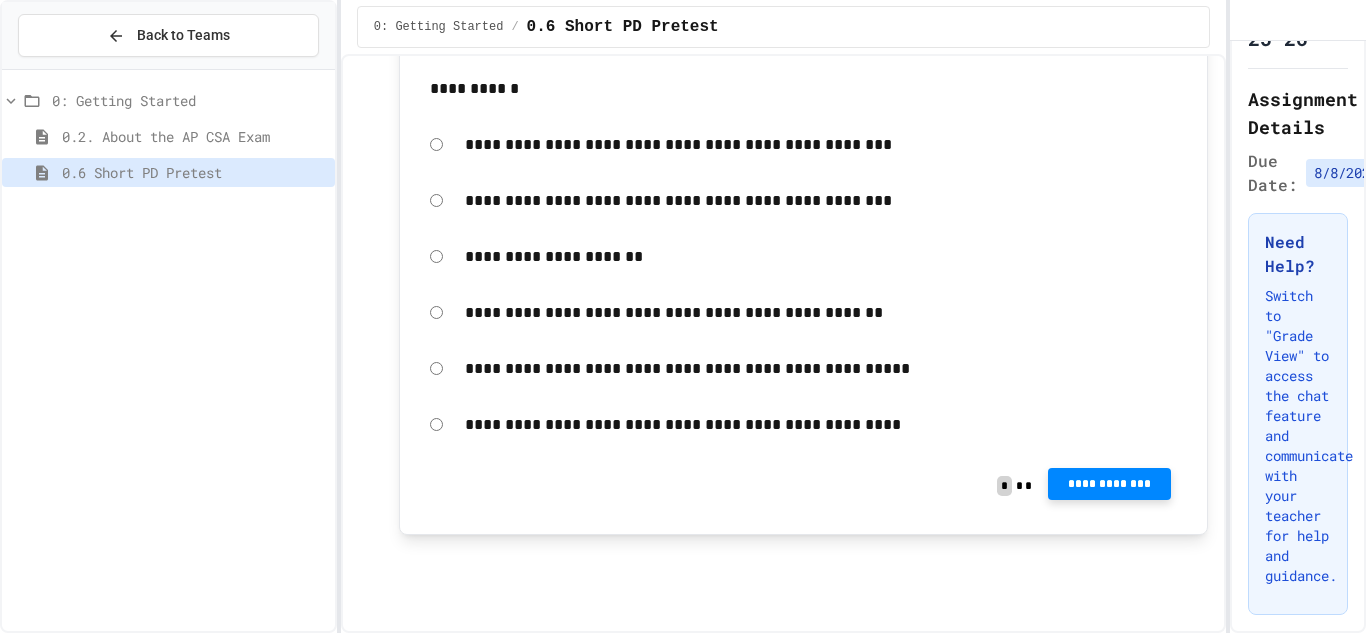 click on "**********" at bounding box center [1109, 484] 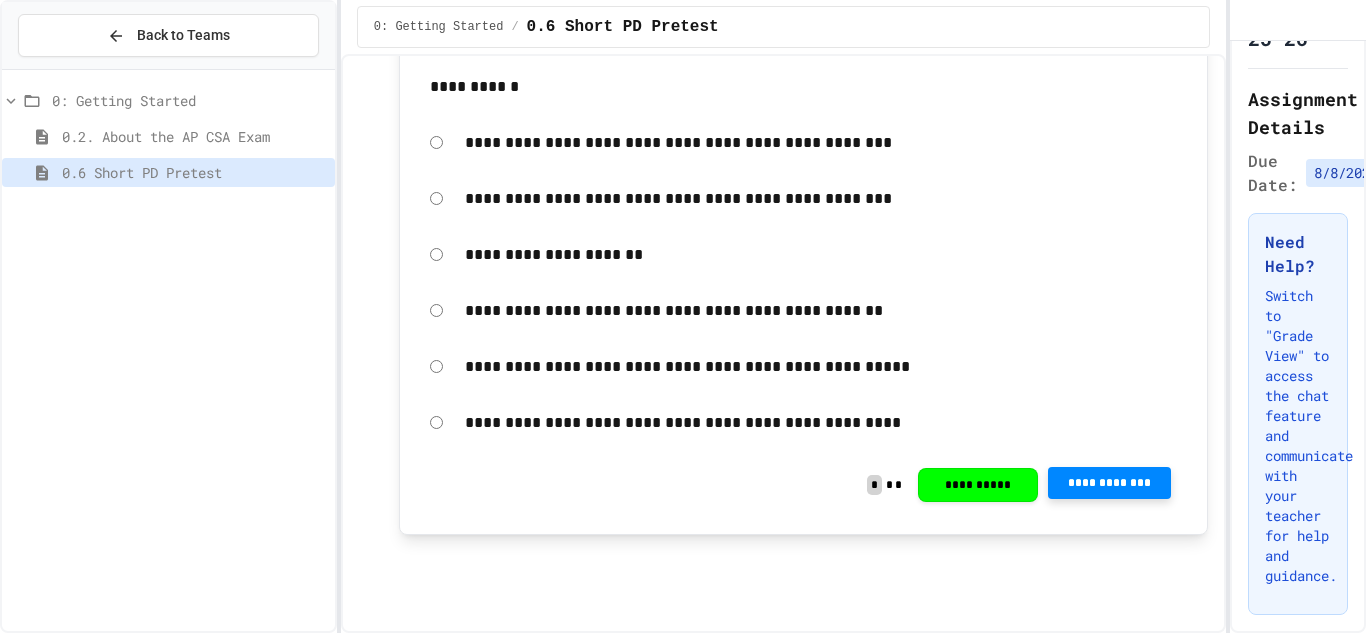 click 